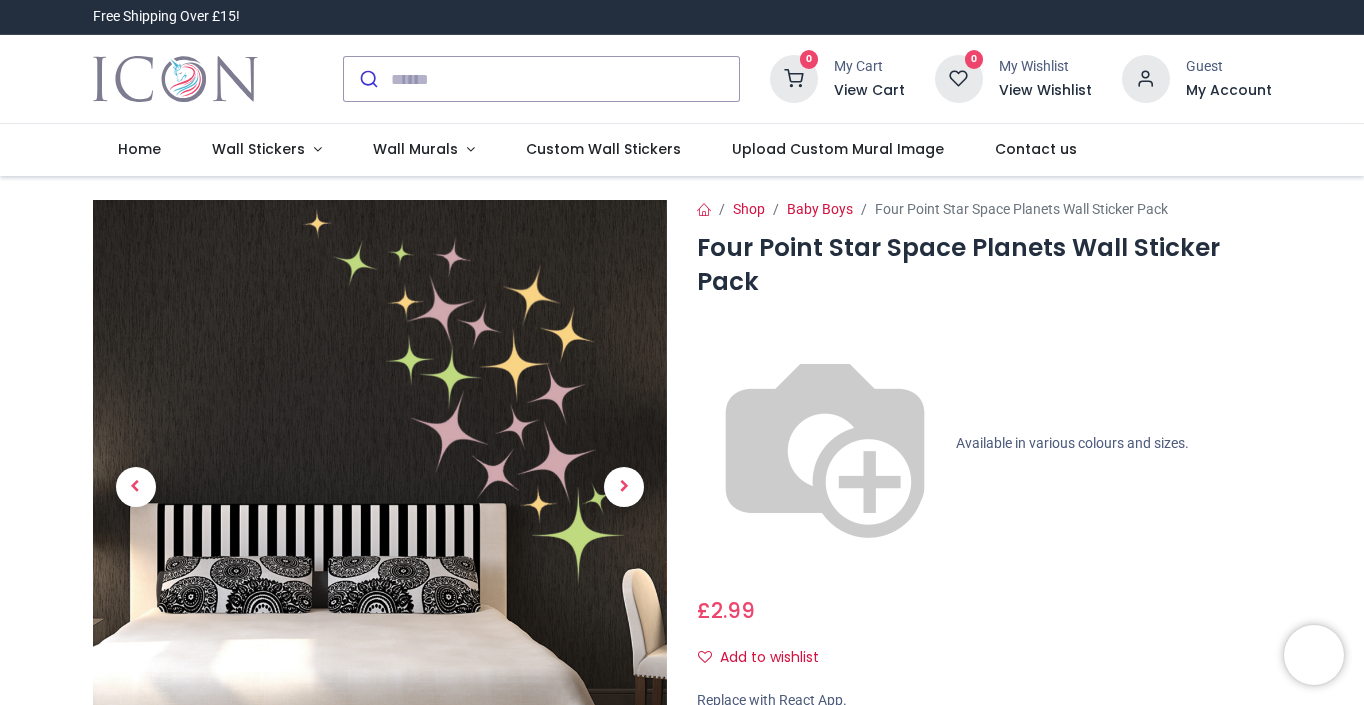 scroll, scrollTop: 0, scrollLeft: 0, axis: both 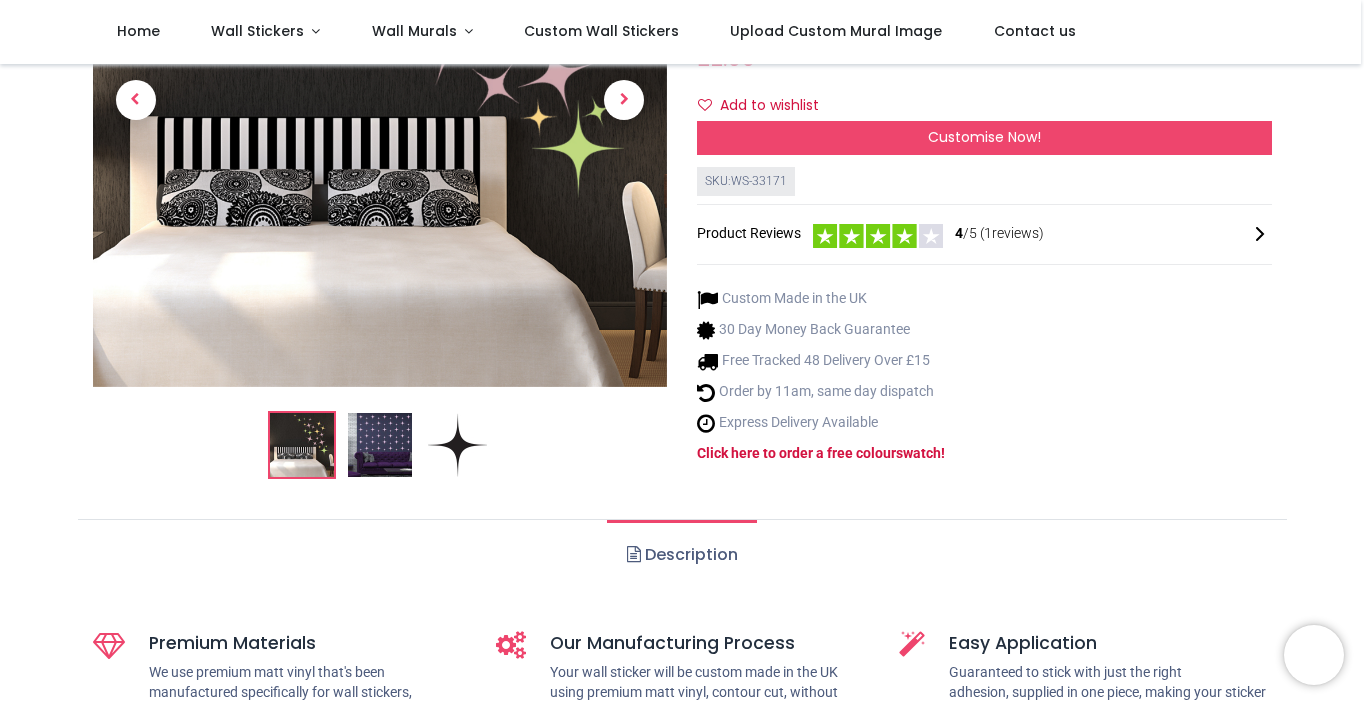 click on "Description" at bounding box center [681, 555] 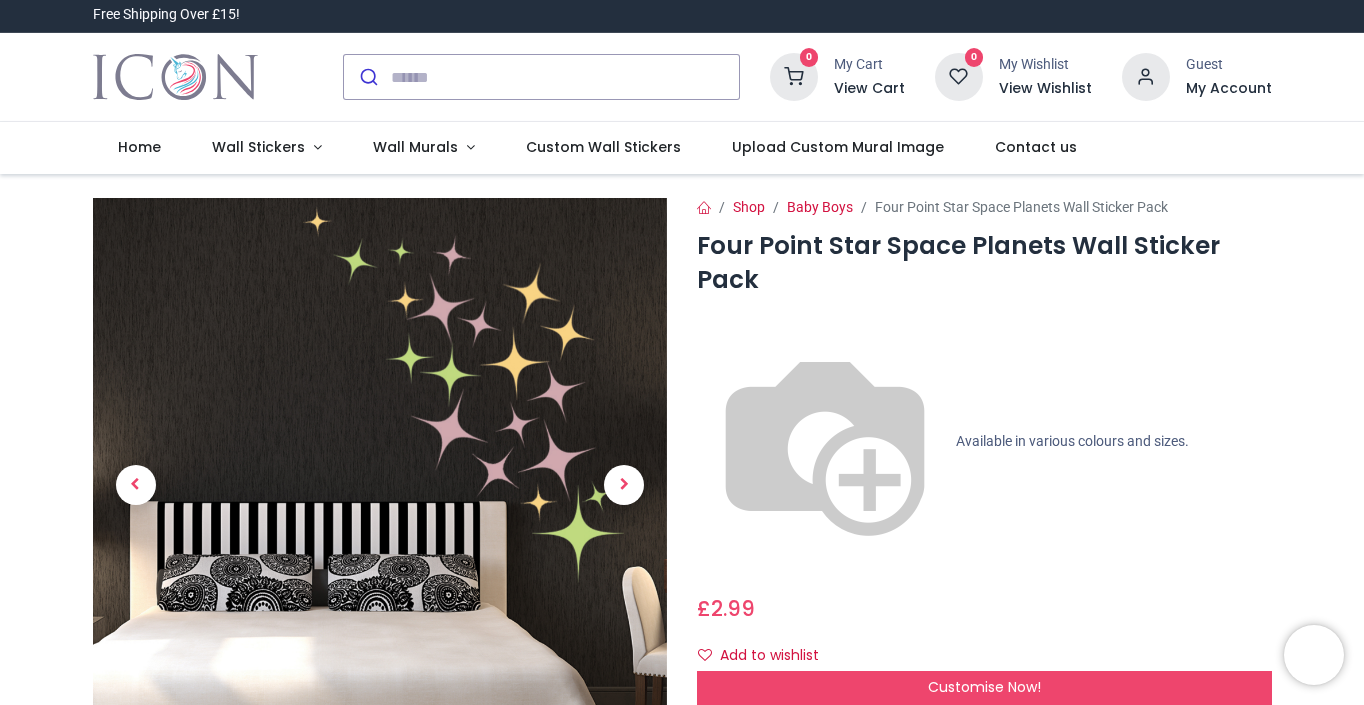scroll, scrollTop: 0, scrollLeft: 0, axis: both 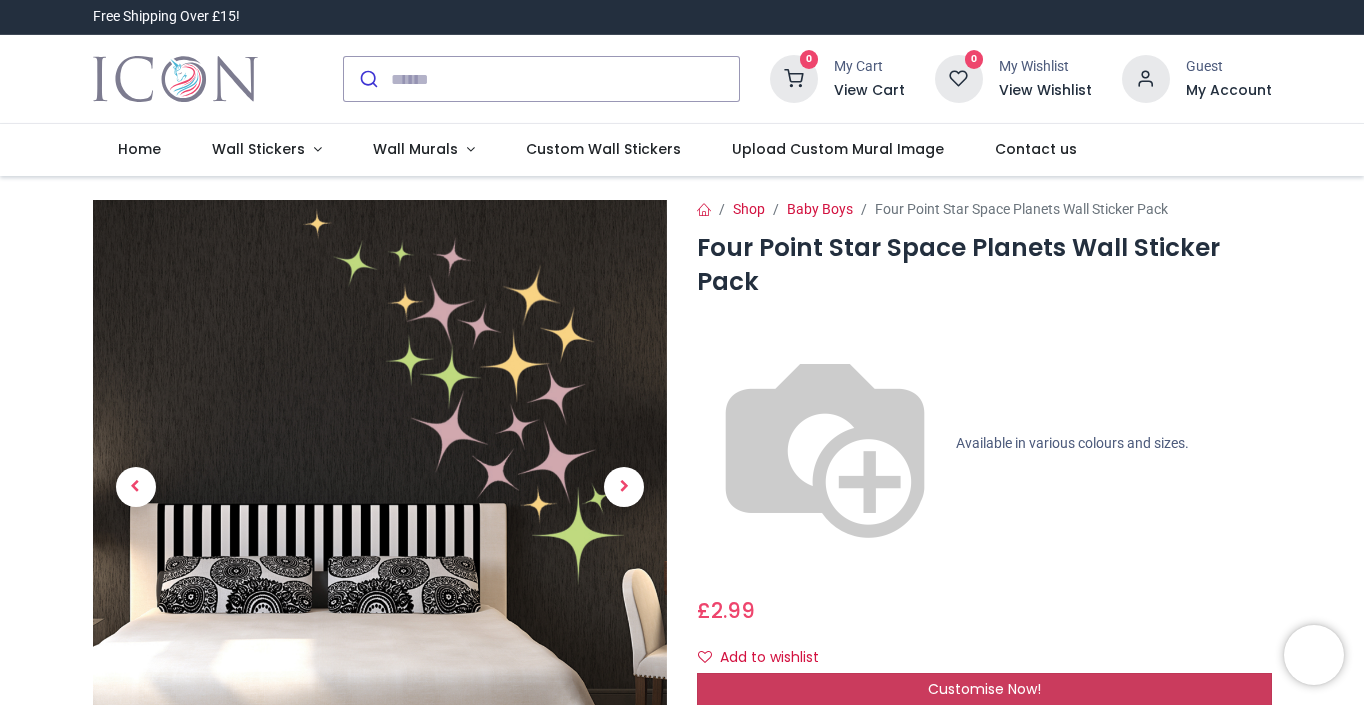 click on "Customise Now!" at bounding box center [984, 689] 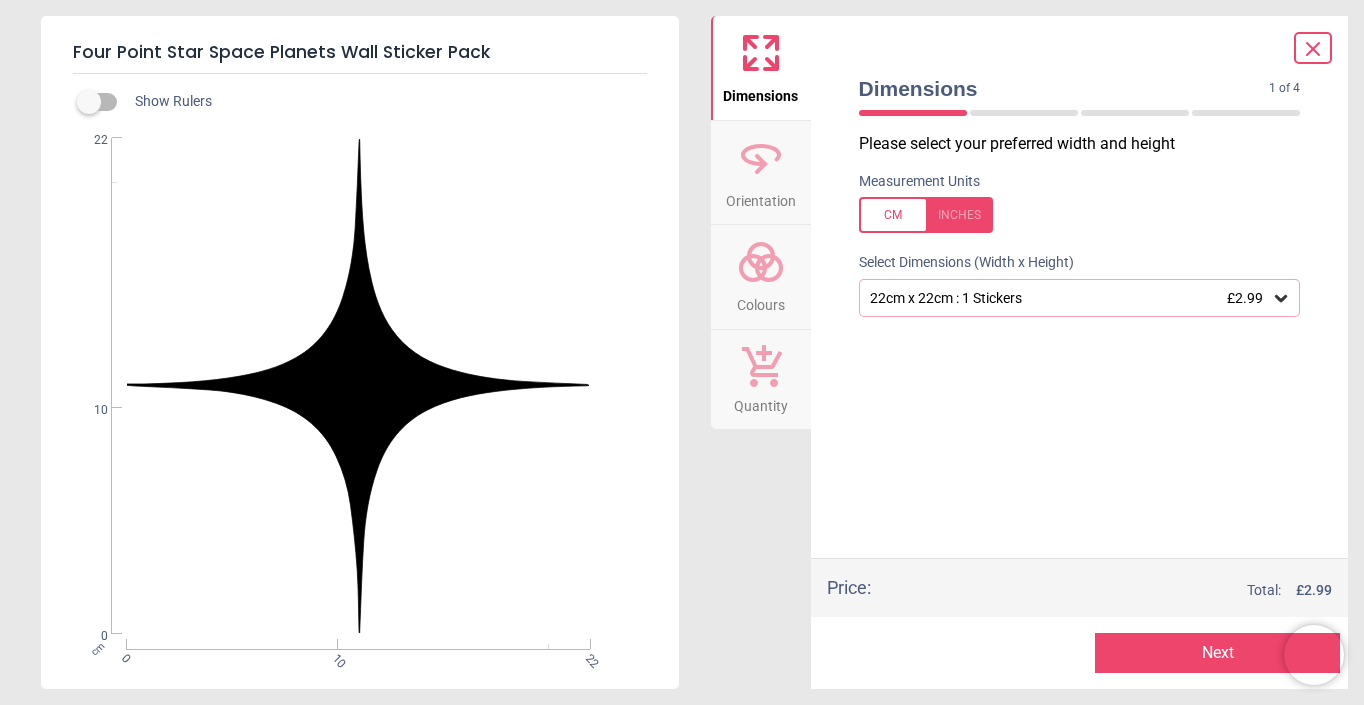 click 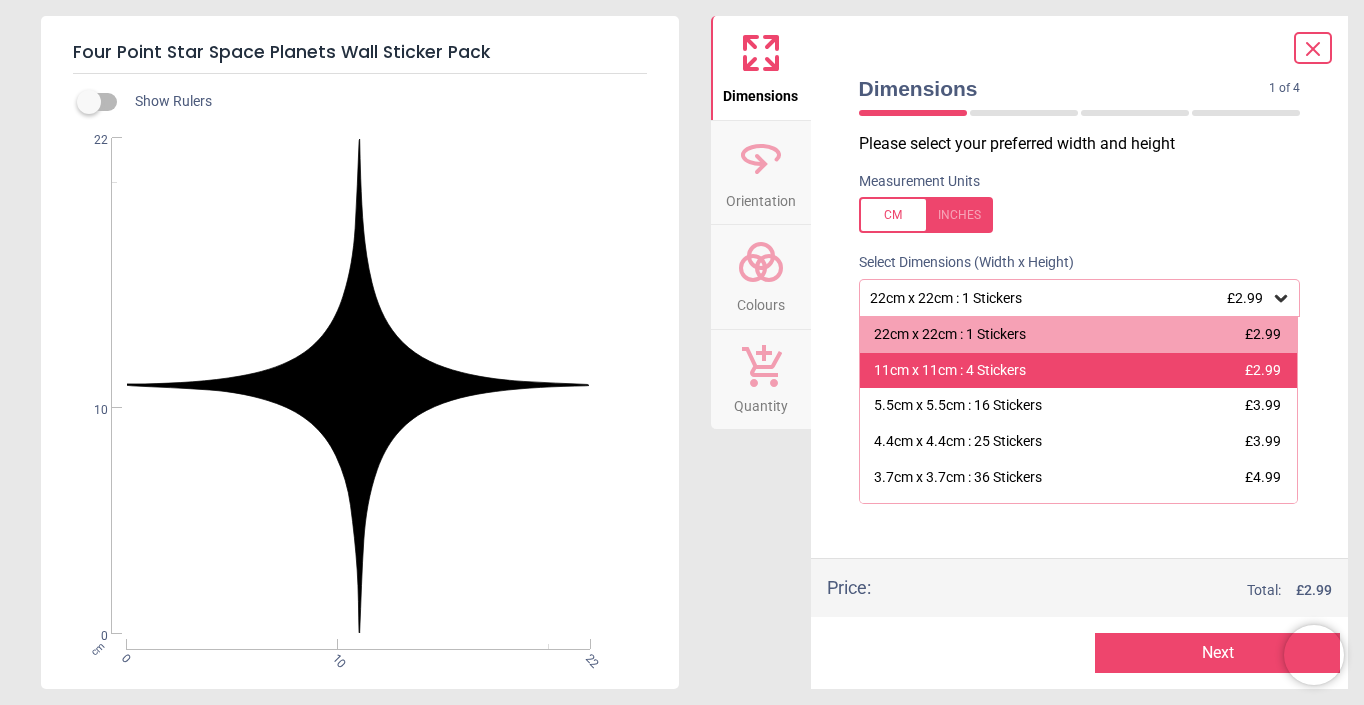 click on "11cm  x  11cm       : 4 Stickers" at bounding box center (950, 371) 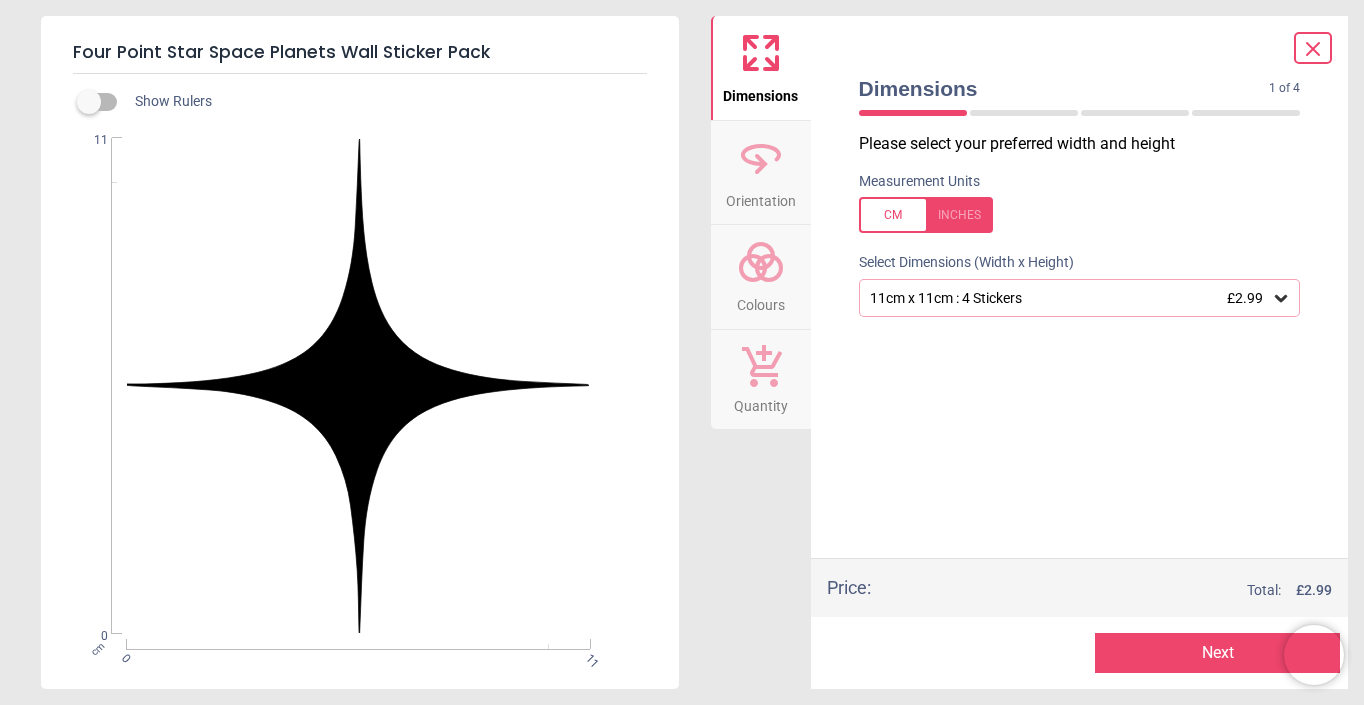 click at bounding box center (926, 215) 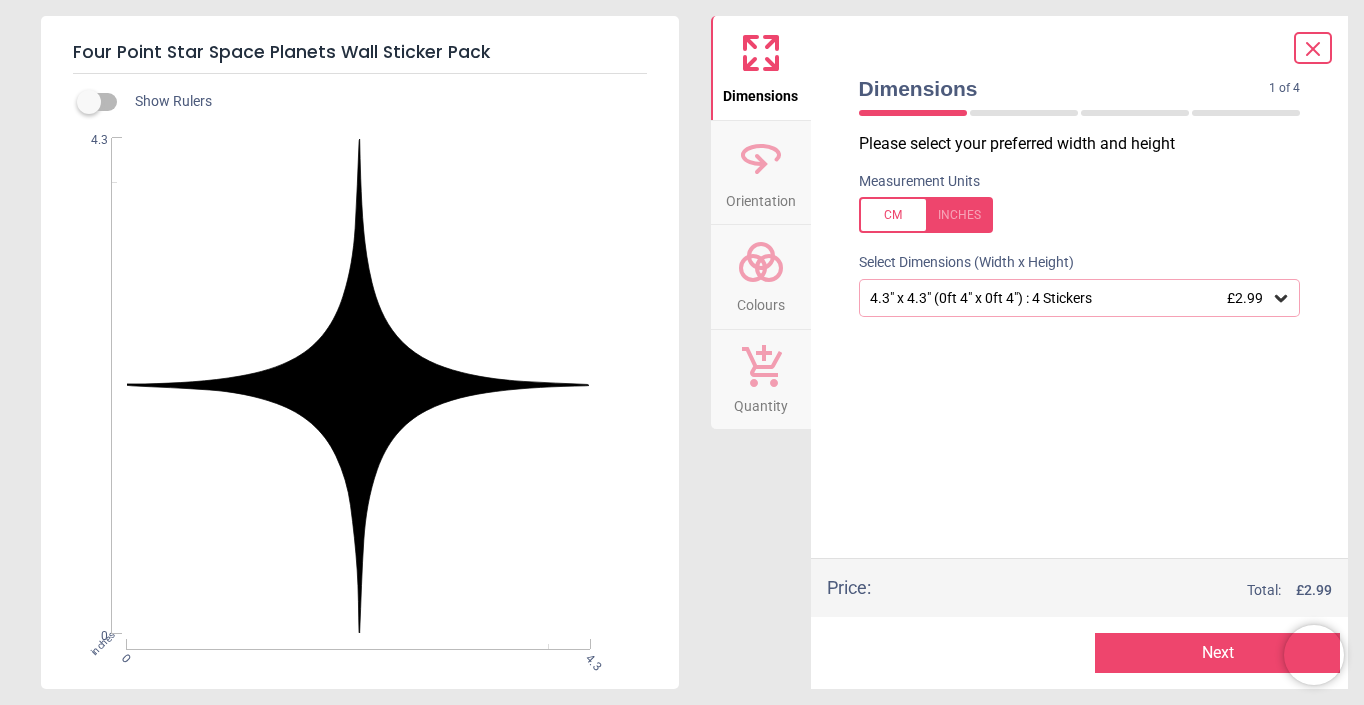 click 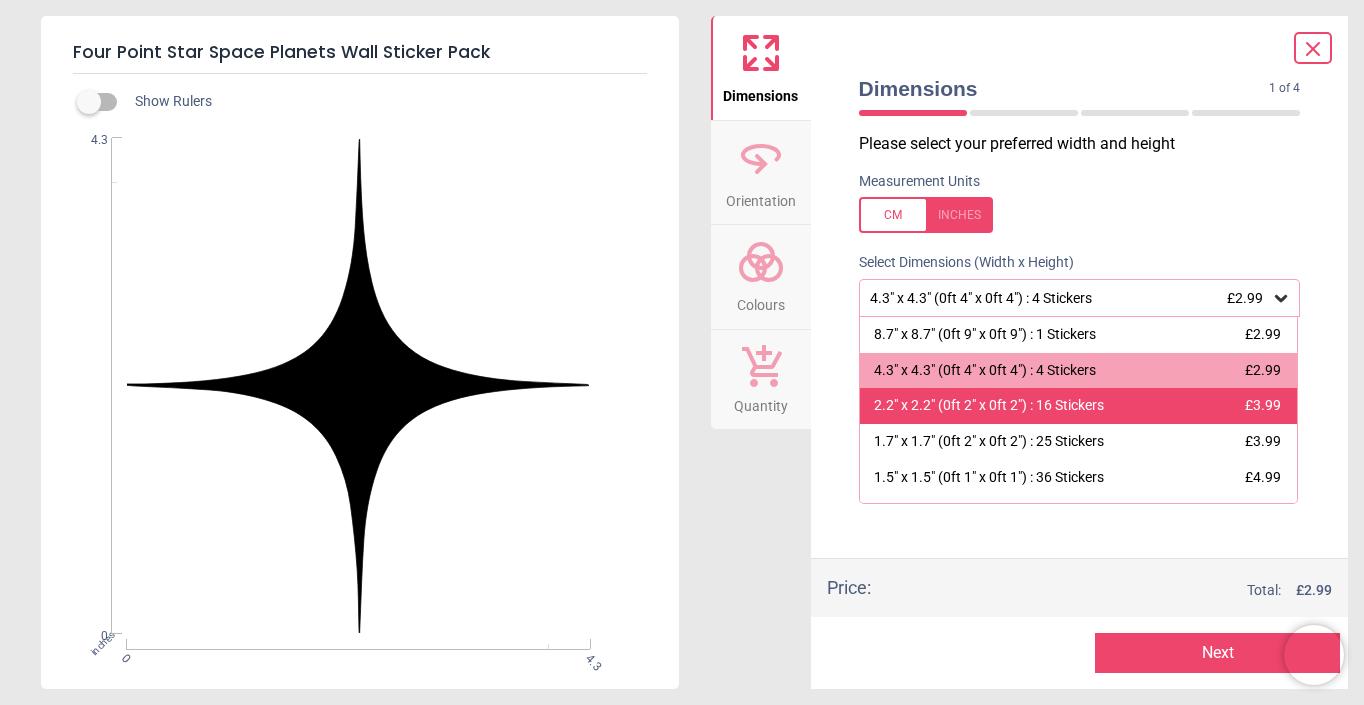 click on "2.2"  x  2.2"    (0ft 2" x 0ft 2")   : 16 Stickers" at bounding box center [989, 406] 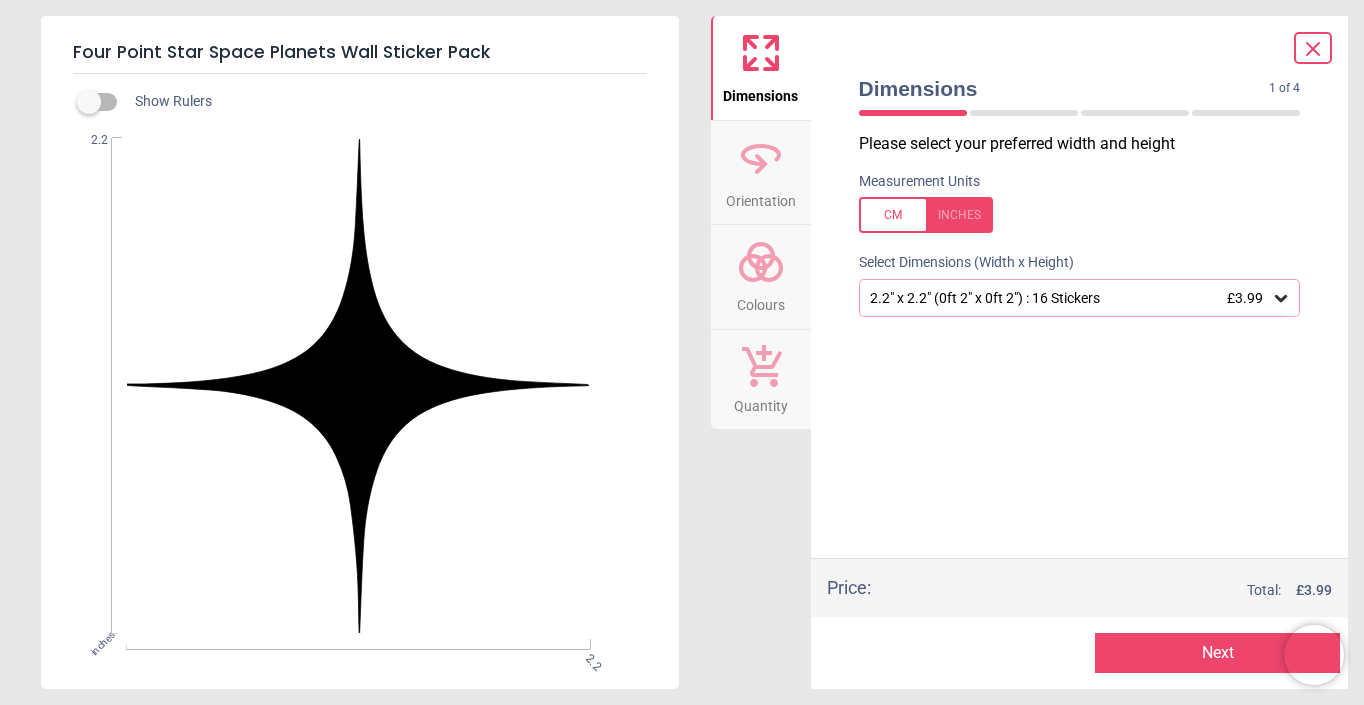 click on "Orientation" at bounding box center [761, 197] 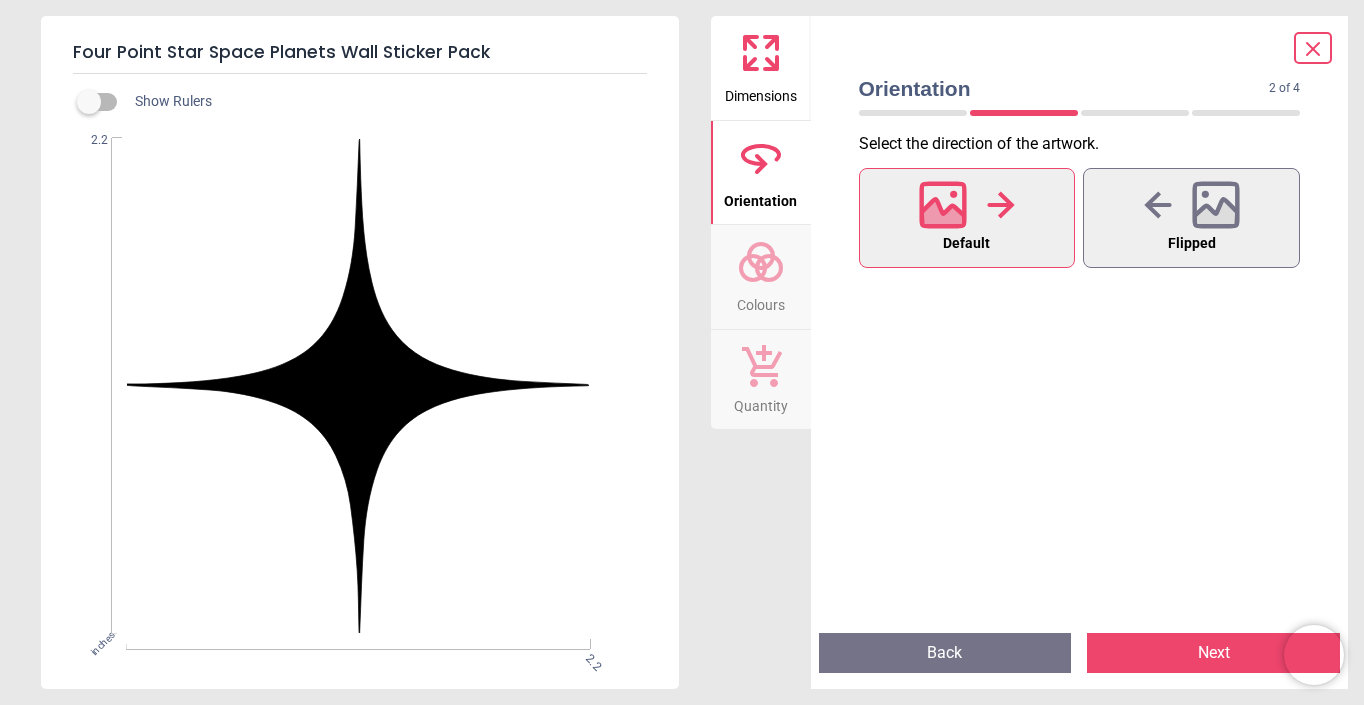 click 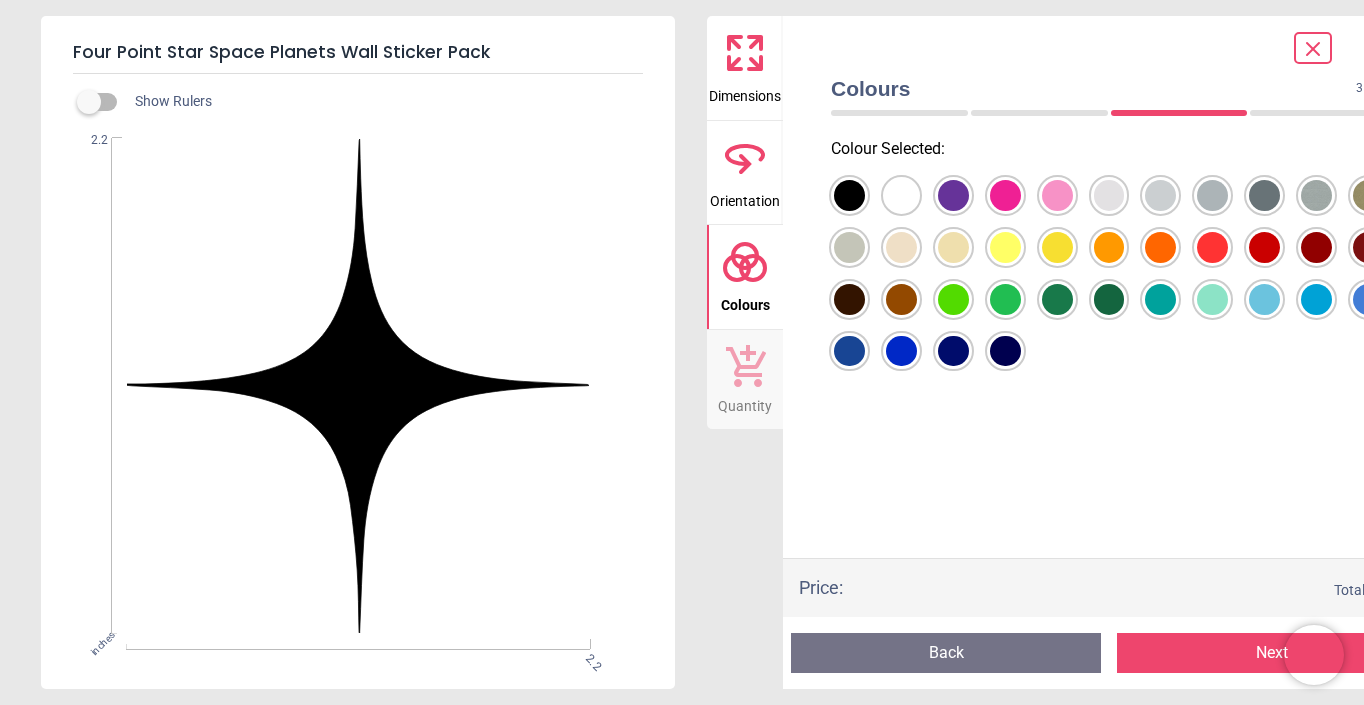 click on "3   of  5" at bounding box center [1109, 113] 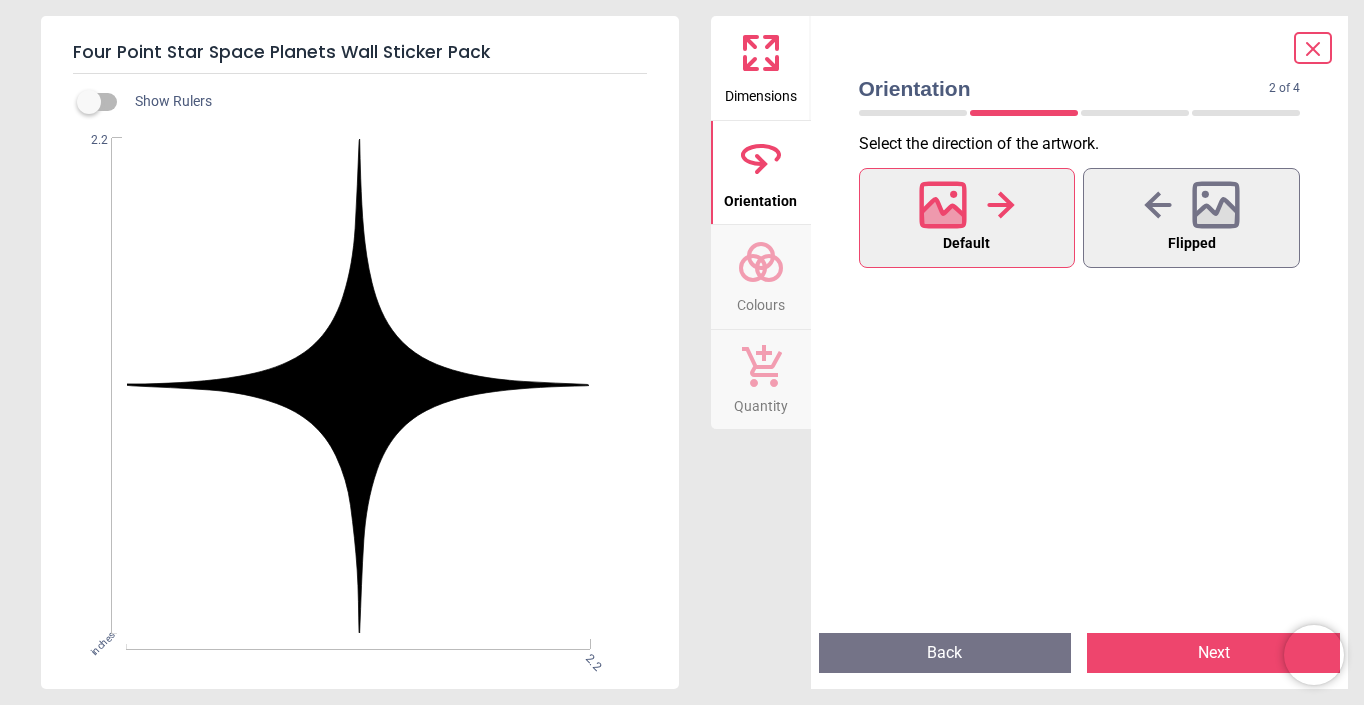 click on "Back" at bounding box center [945, 653] 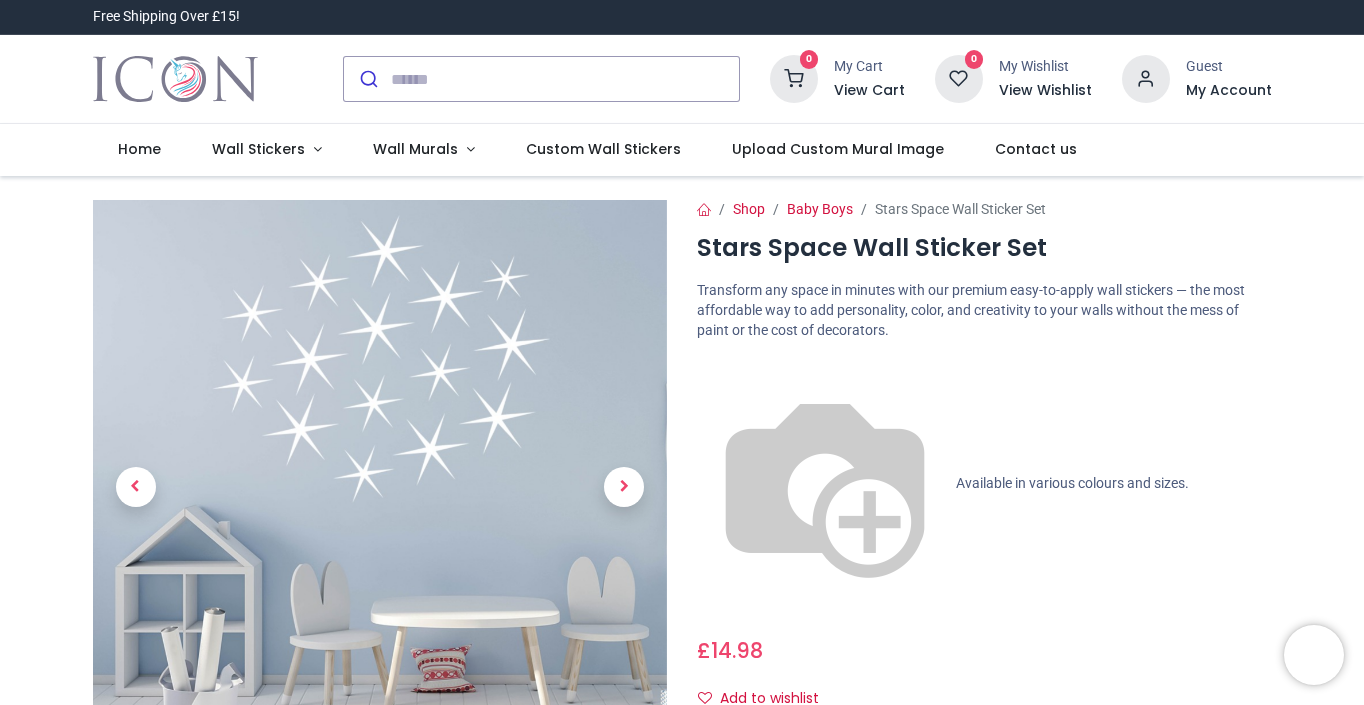 scroll, scrollTop: 0, scrollLeft: 0, axis: both 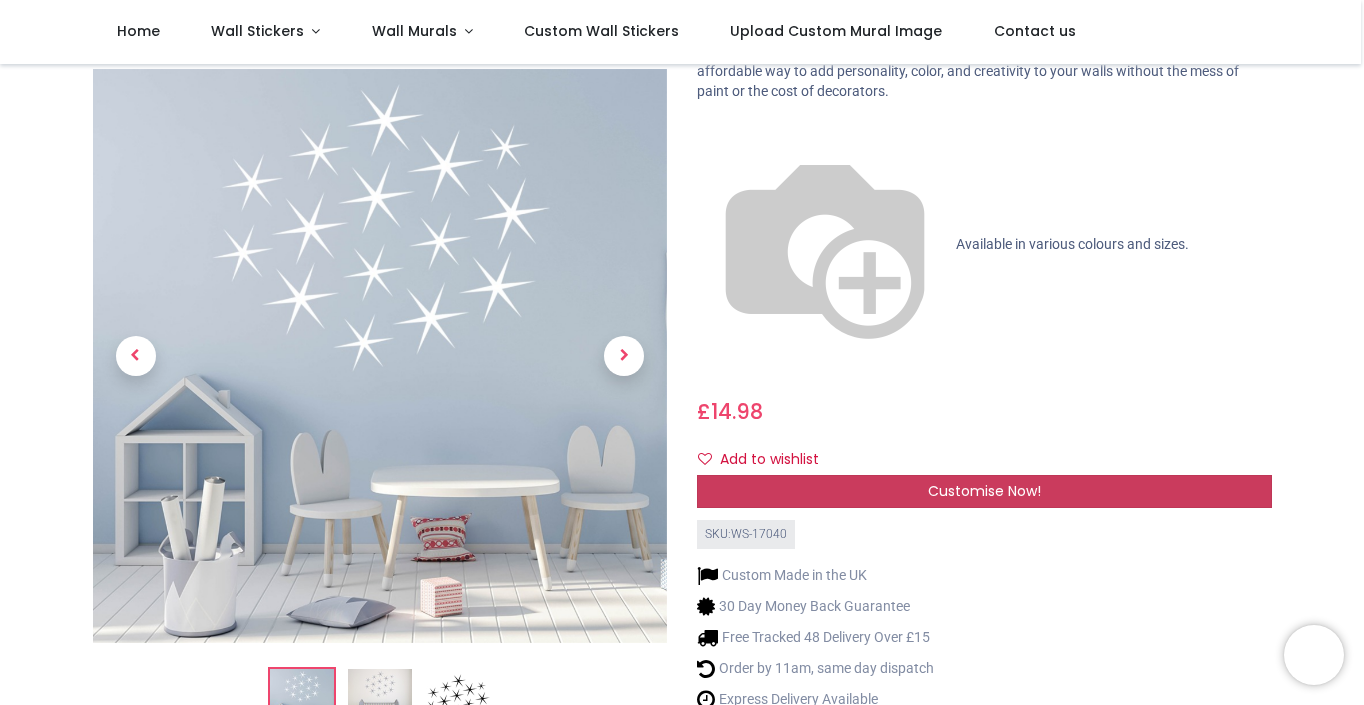 click on "Customise Now!" at bounding box center (984, 491) 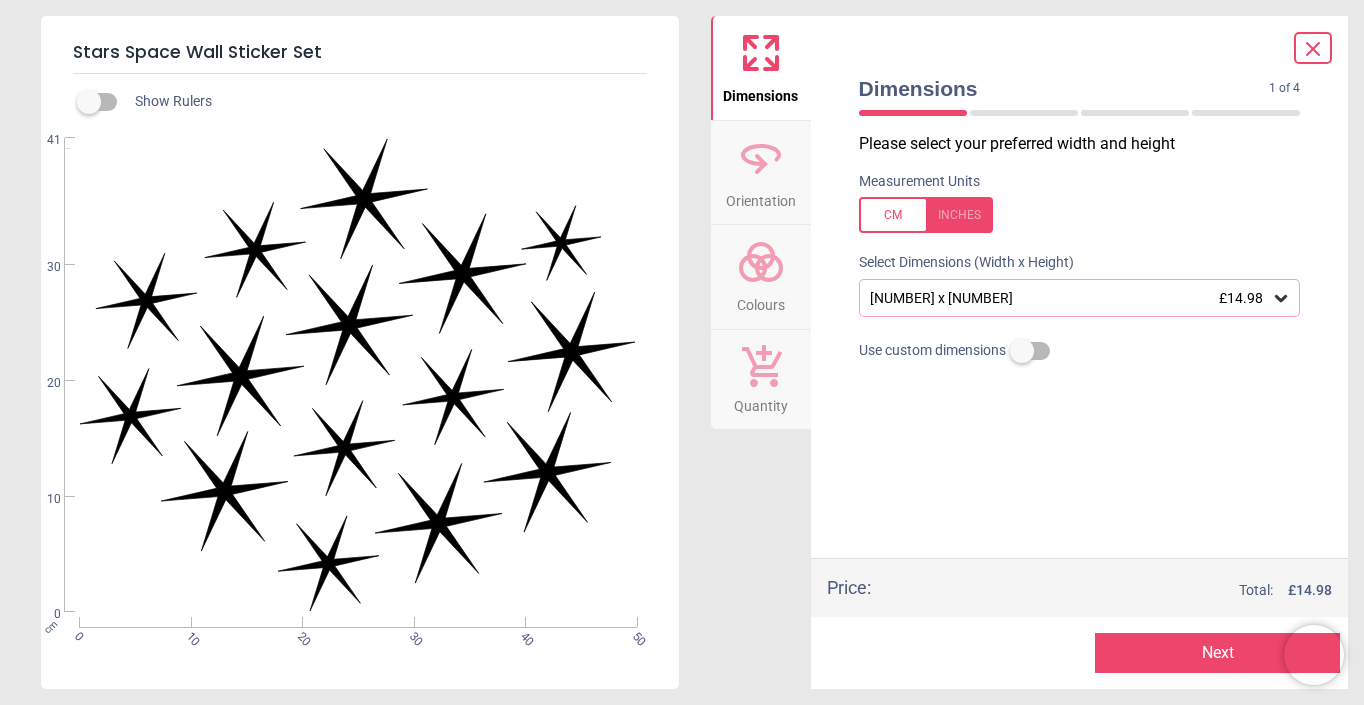 click 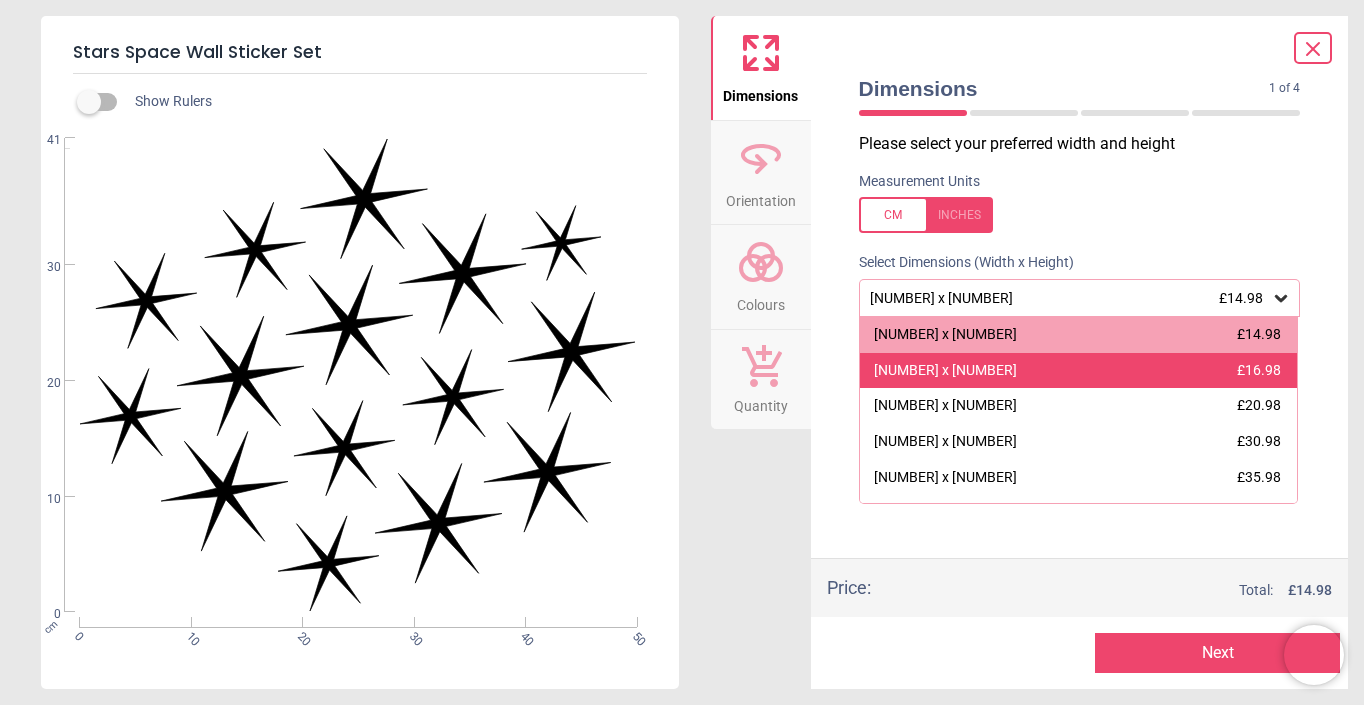 click on "73cm  x  60cm       £16.98" at bounding box center (1079, 371) 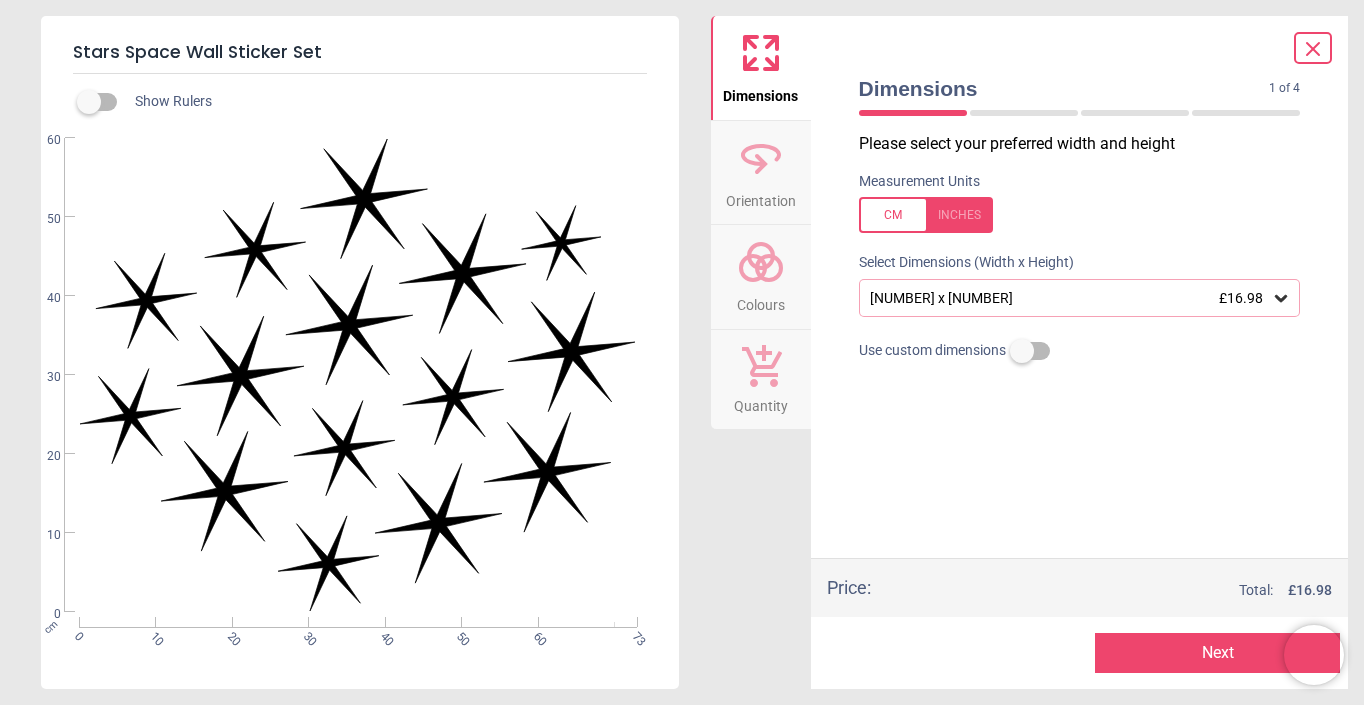 click at bounding box center (926, 215) 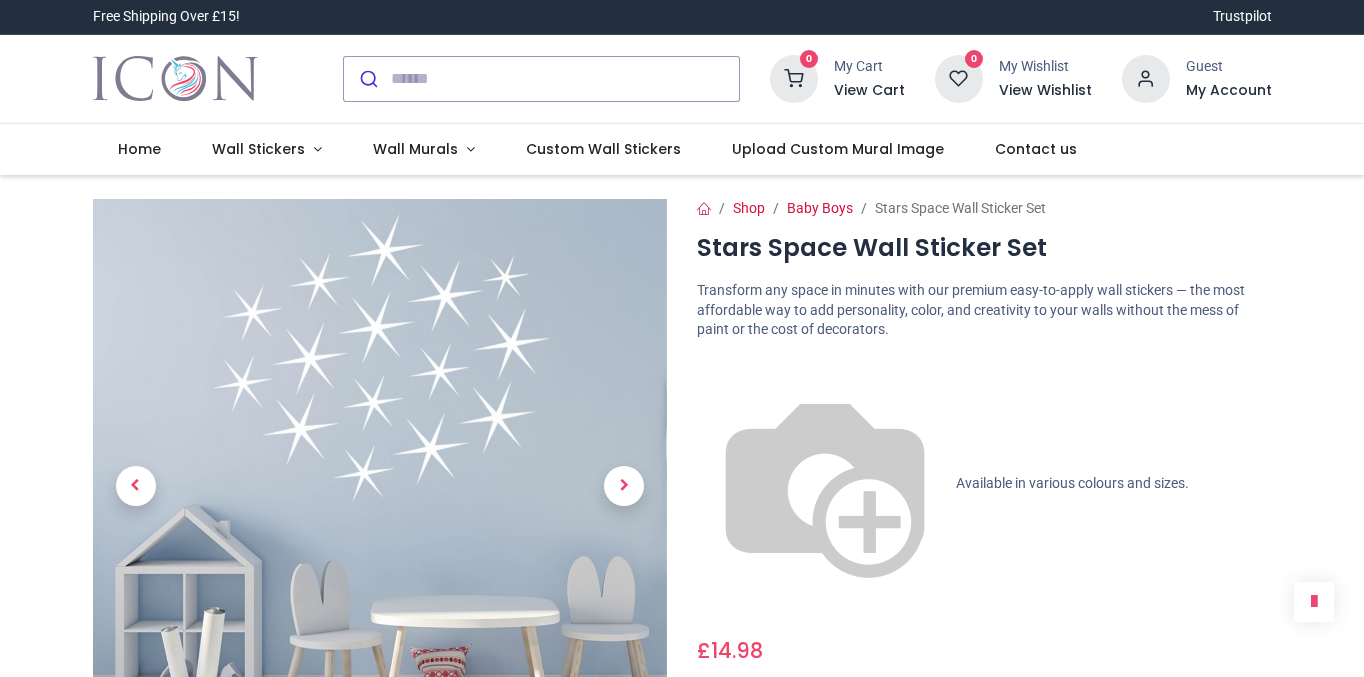 scroll, scrollTop: 0, scrollLeft: 0, axis: both 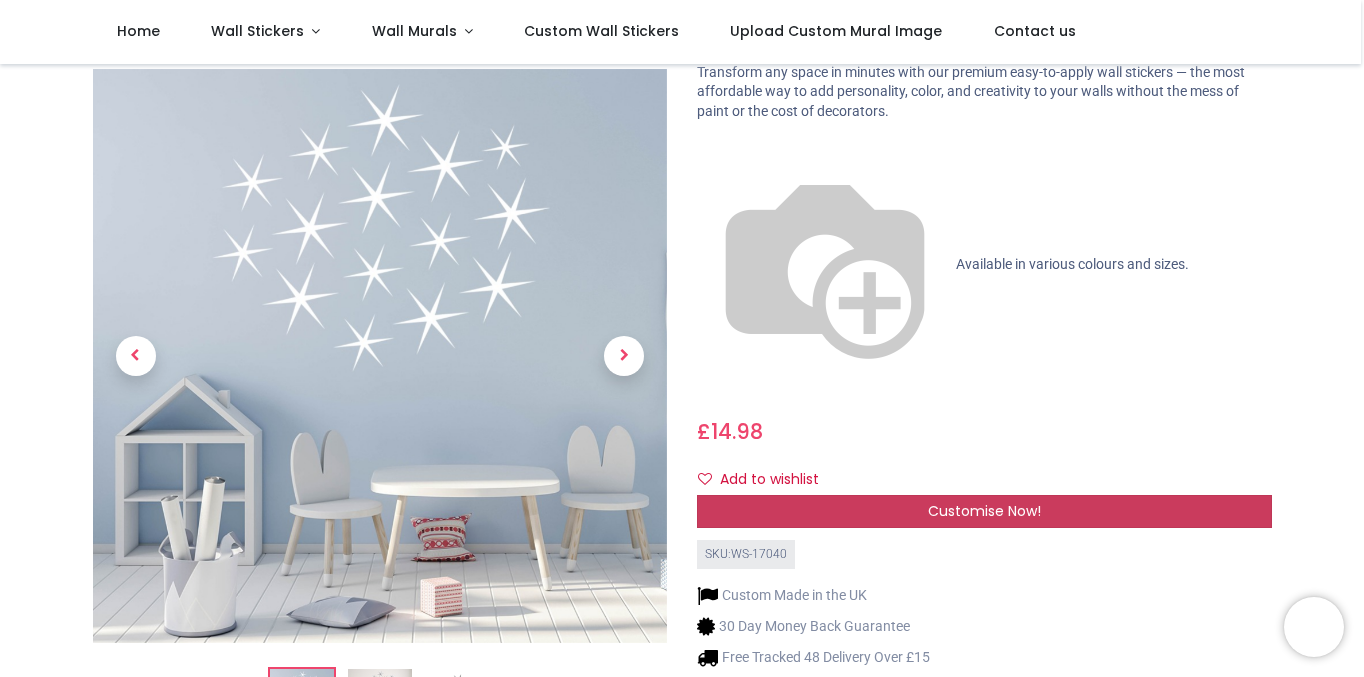 click on "Customise Now!" at bounding box center (984, 511) 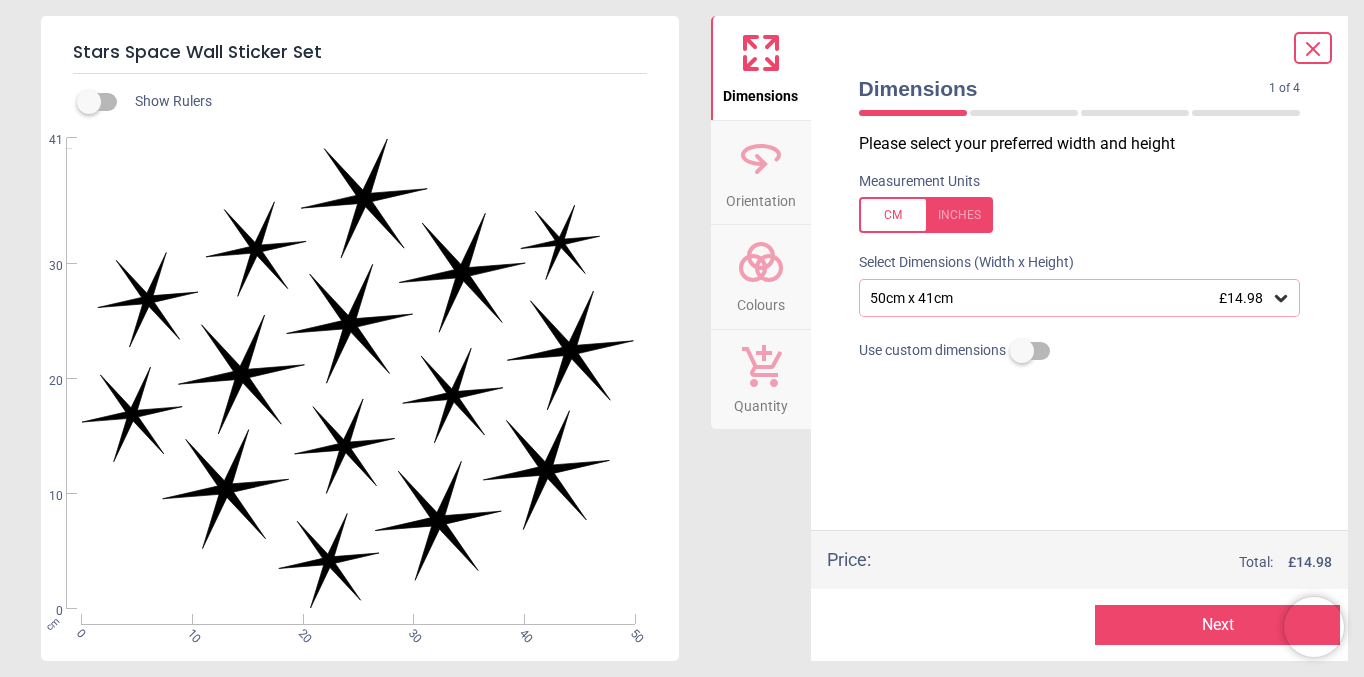 click at bounding box center [926, 215] 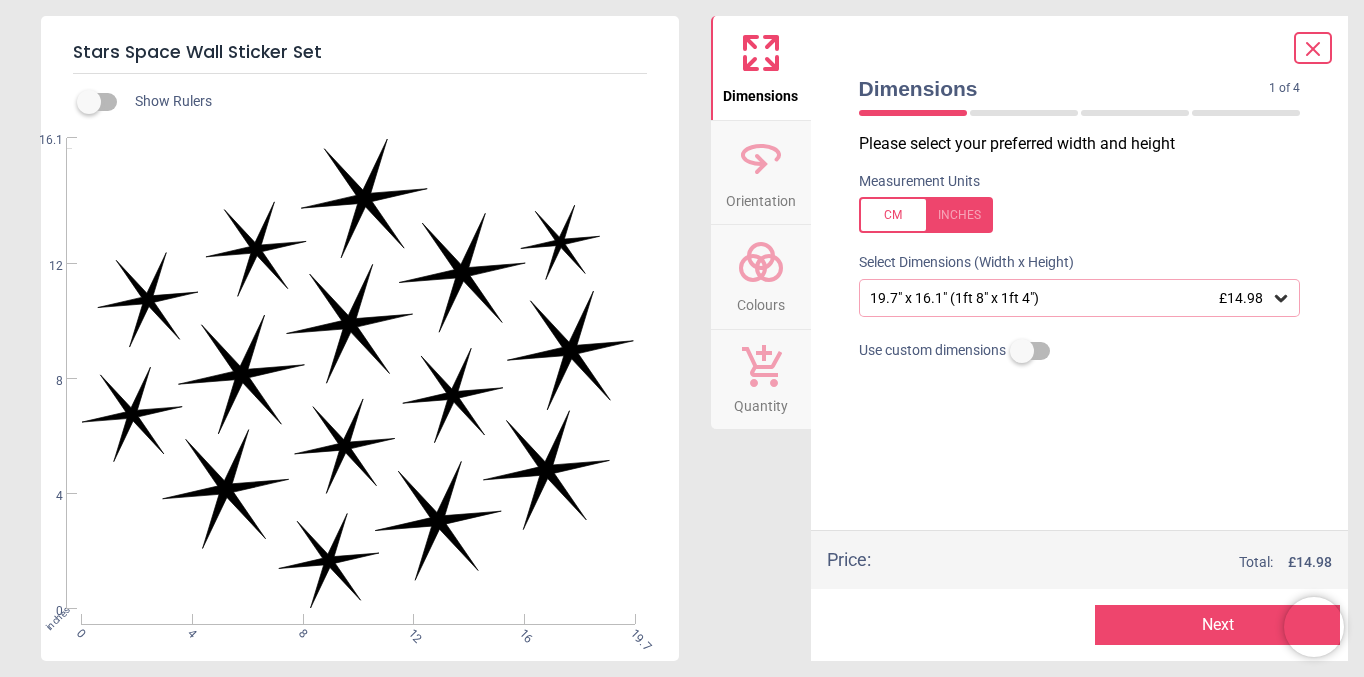 click 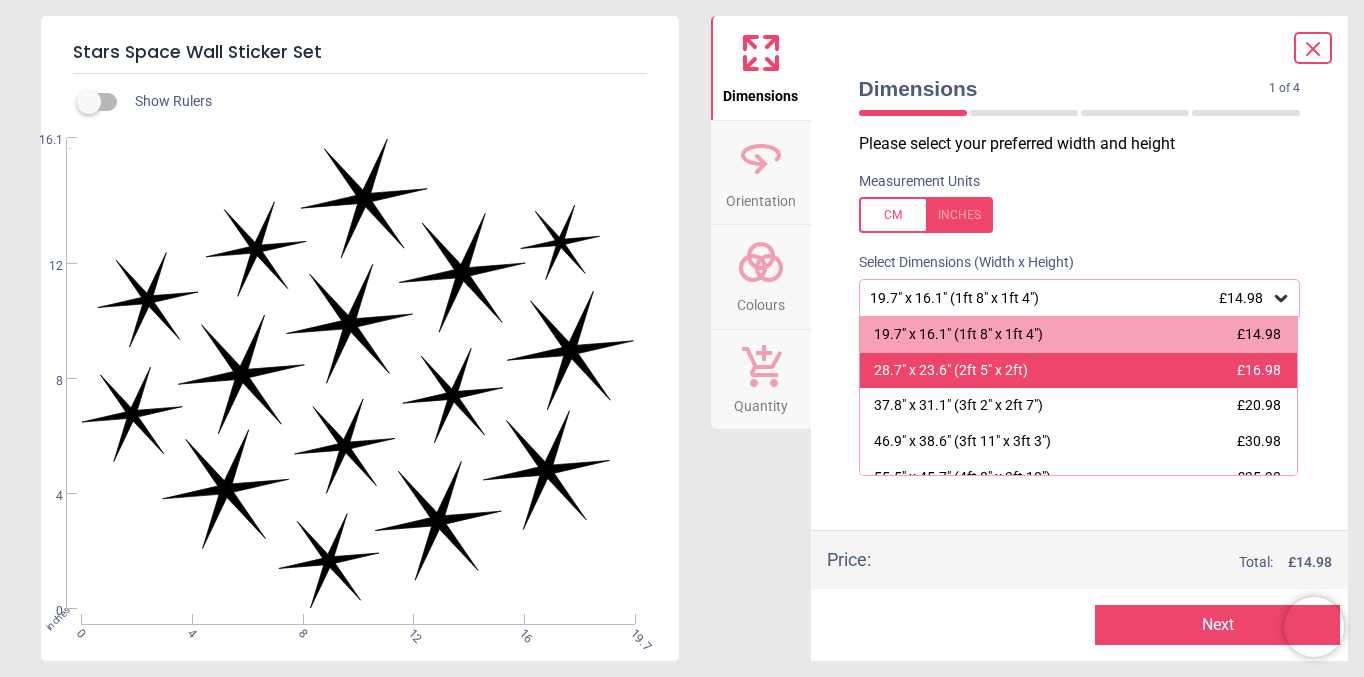 click on "£16.98" at bounding box center [1259, 370] 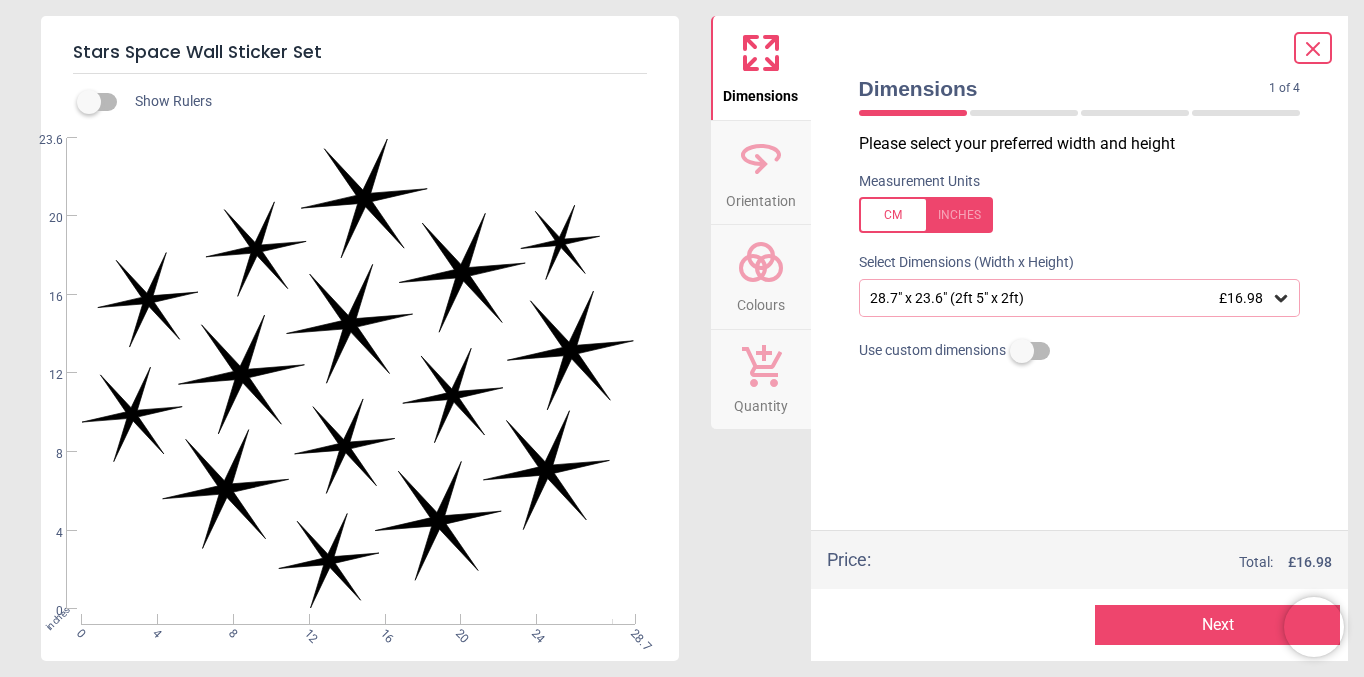 click 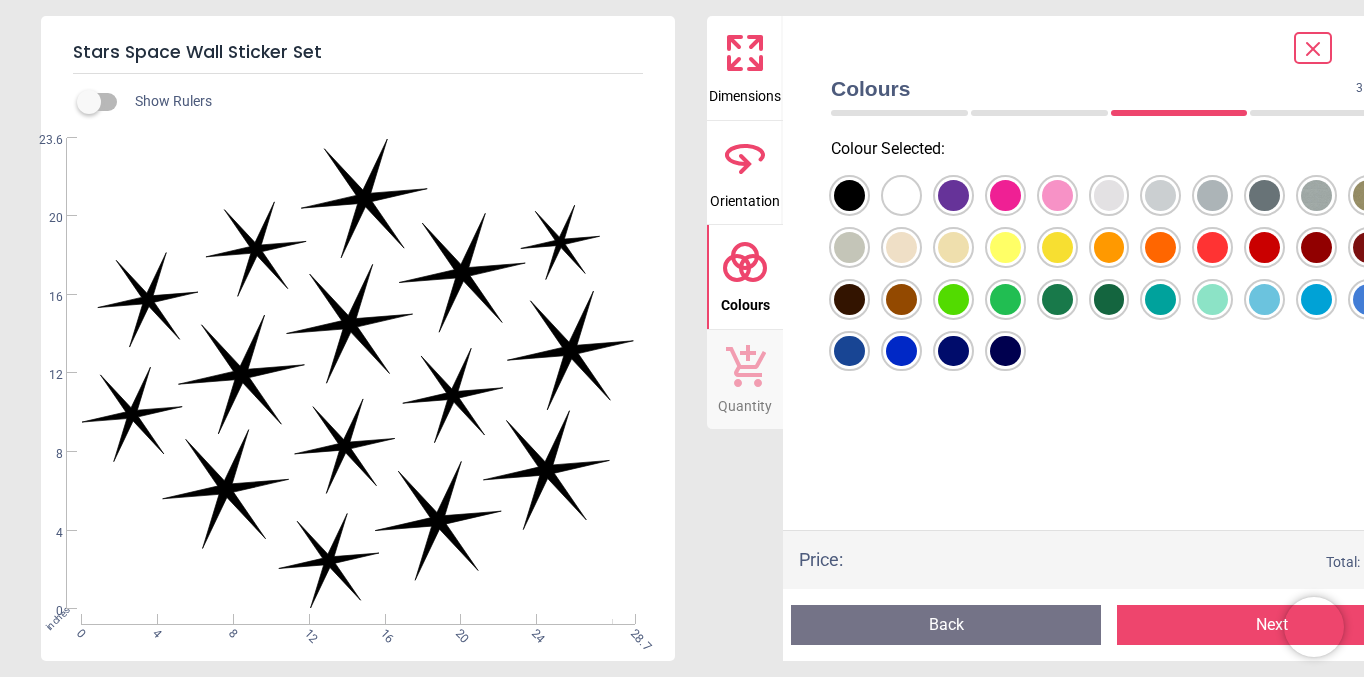 click at bounding box center [849, 195] 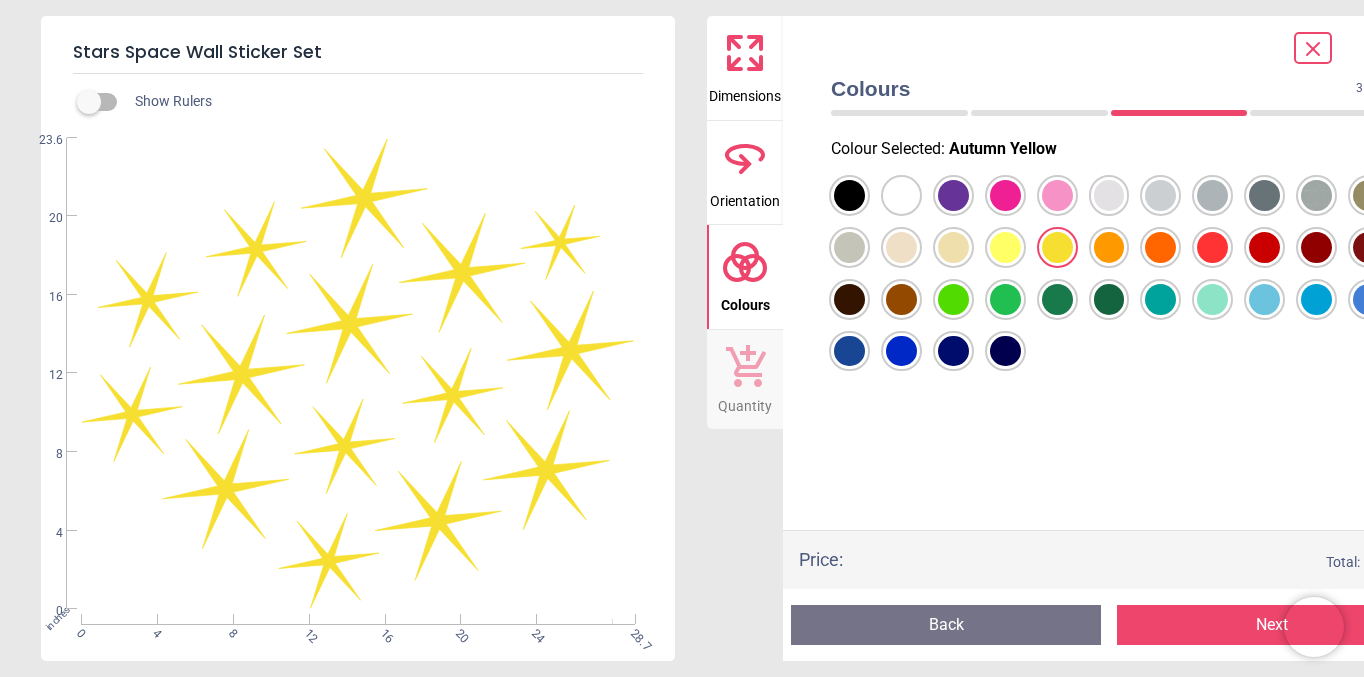 click on "Next" at bounding box center (1272, 625) 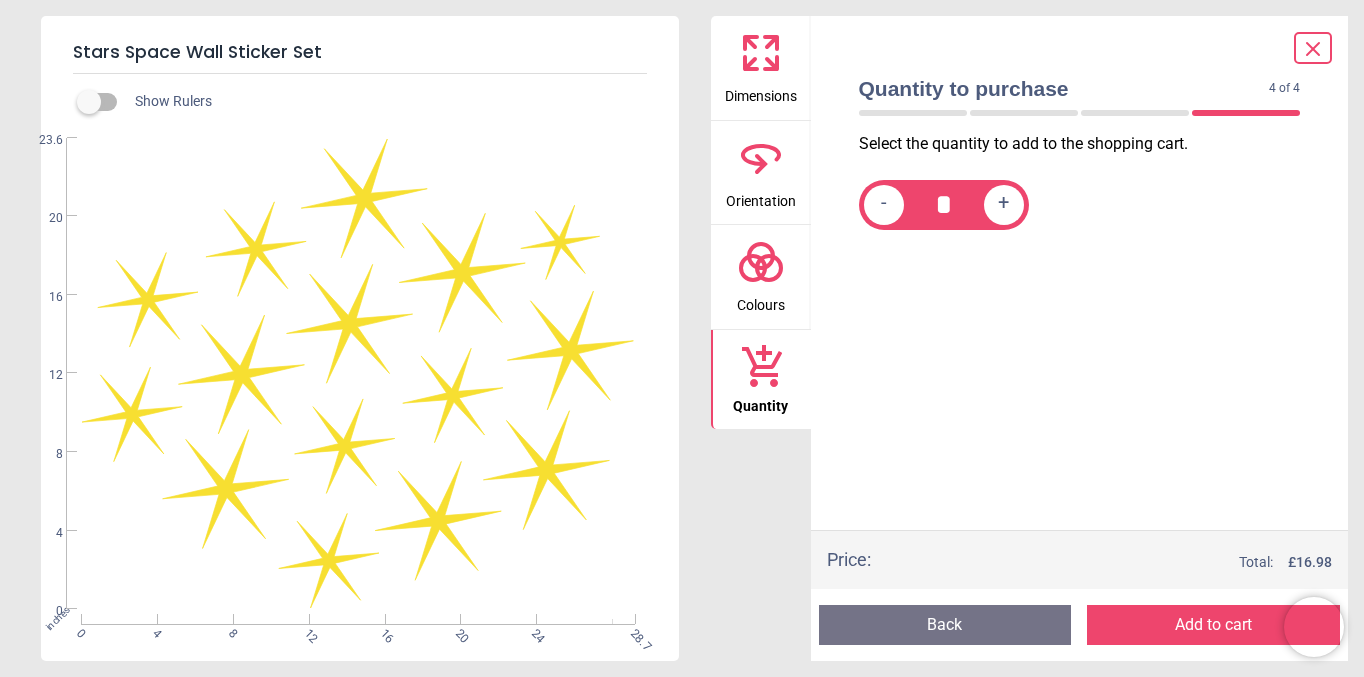 click on "Add to cart" at bounding box center (1213, 625) 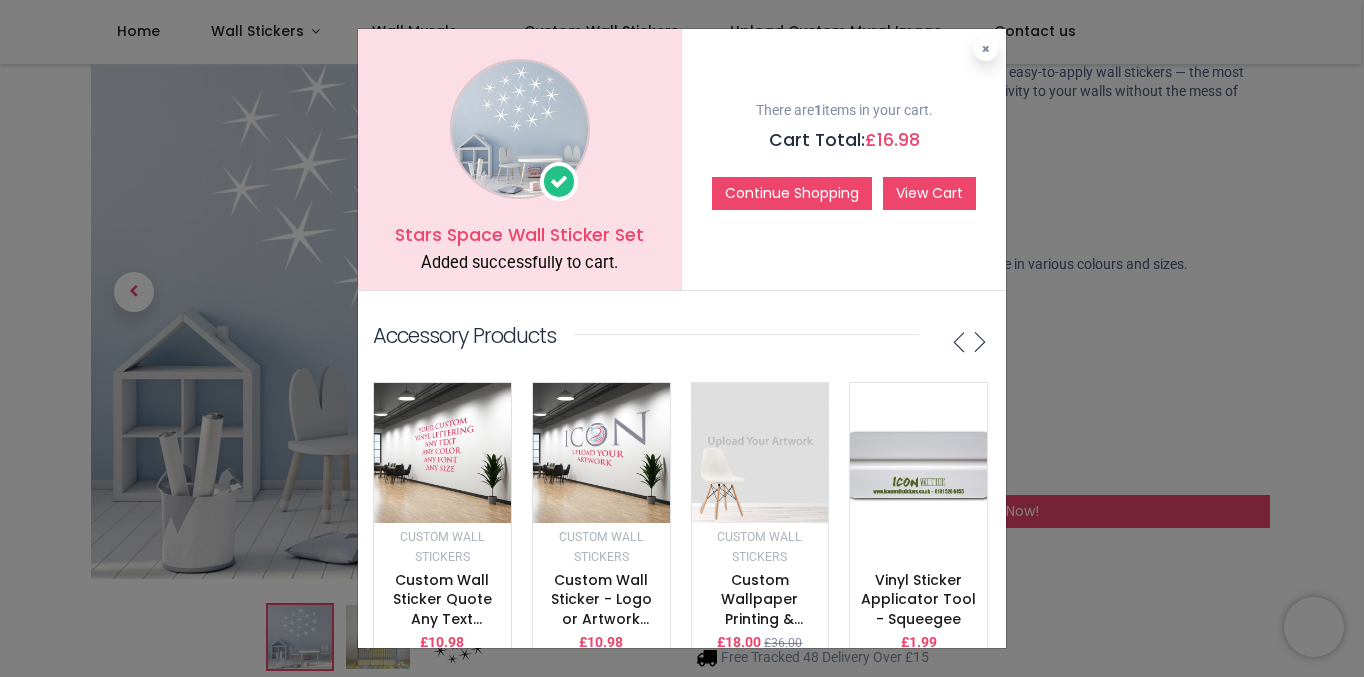 click on "View Cart" at bounding box center [929, 194] 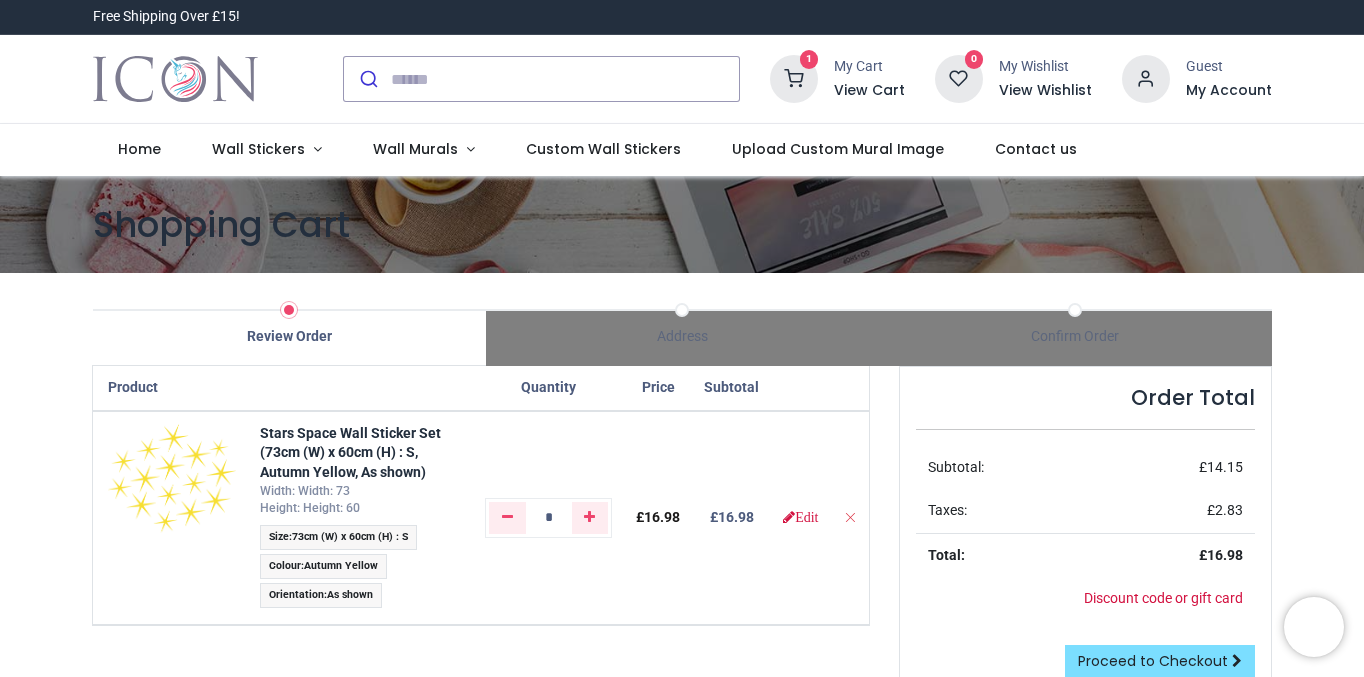 scroll, scrollTop: 0, scrollLeft: 0, axis: both 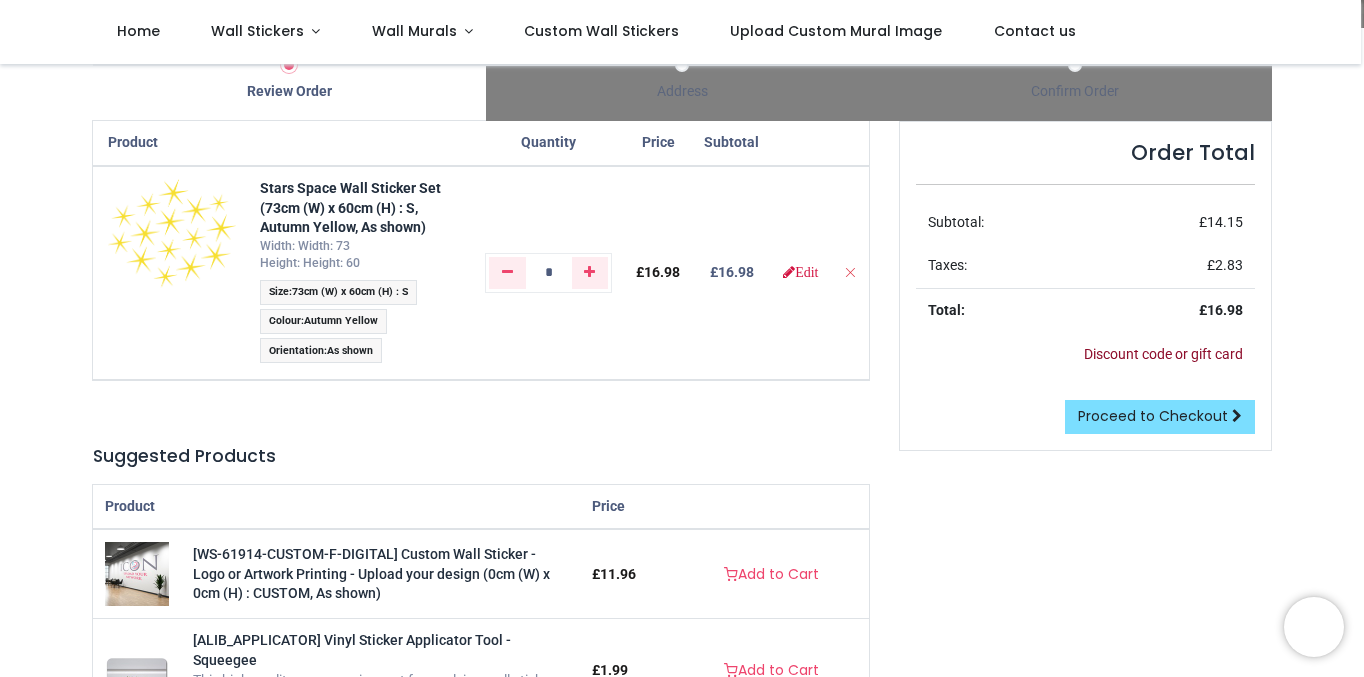 click on "Discount code or gift card" at bounding box center (1163, 354) 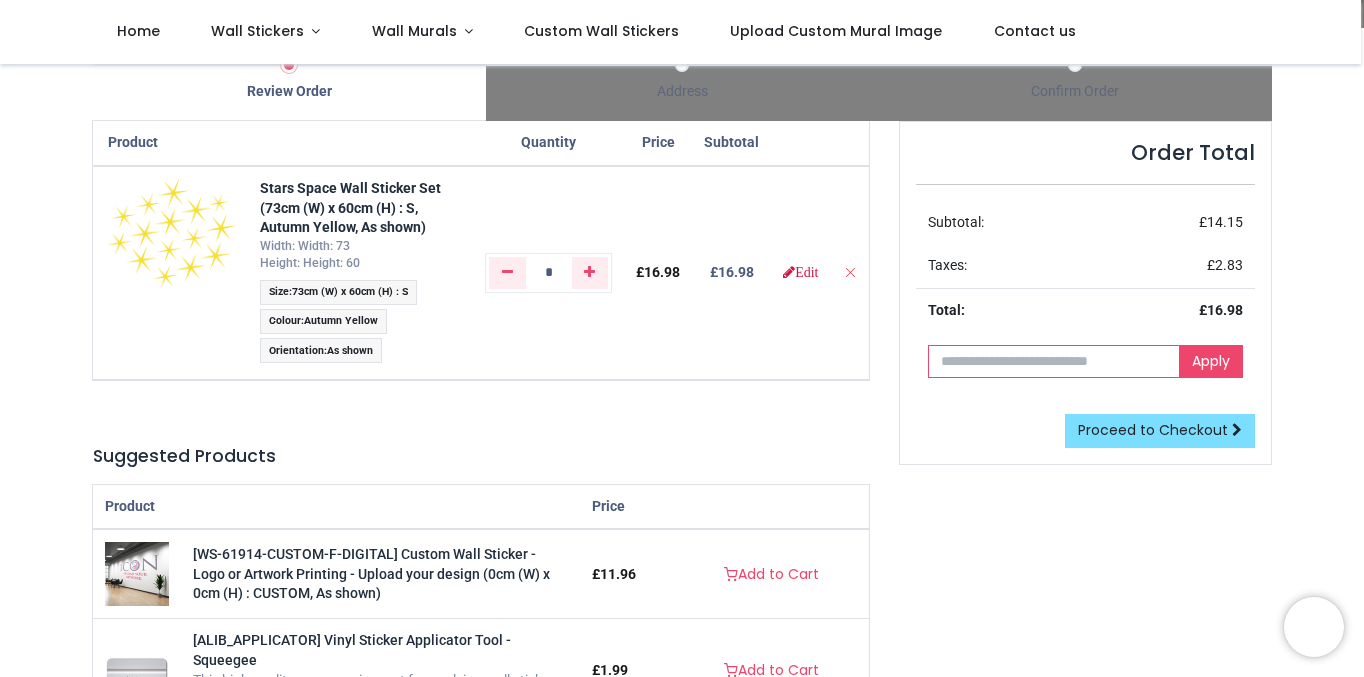 click at bounding box center (1054, 362) 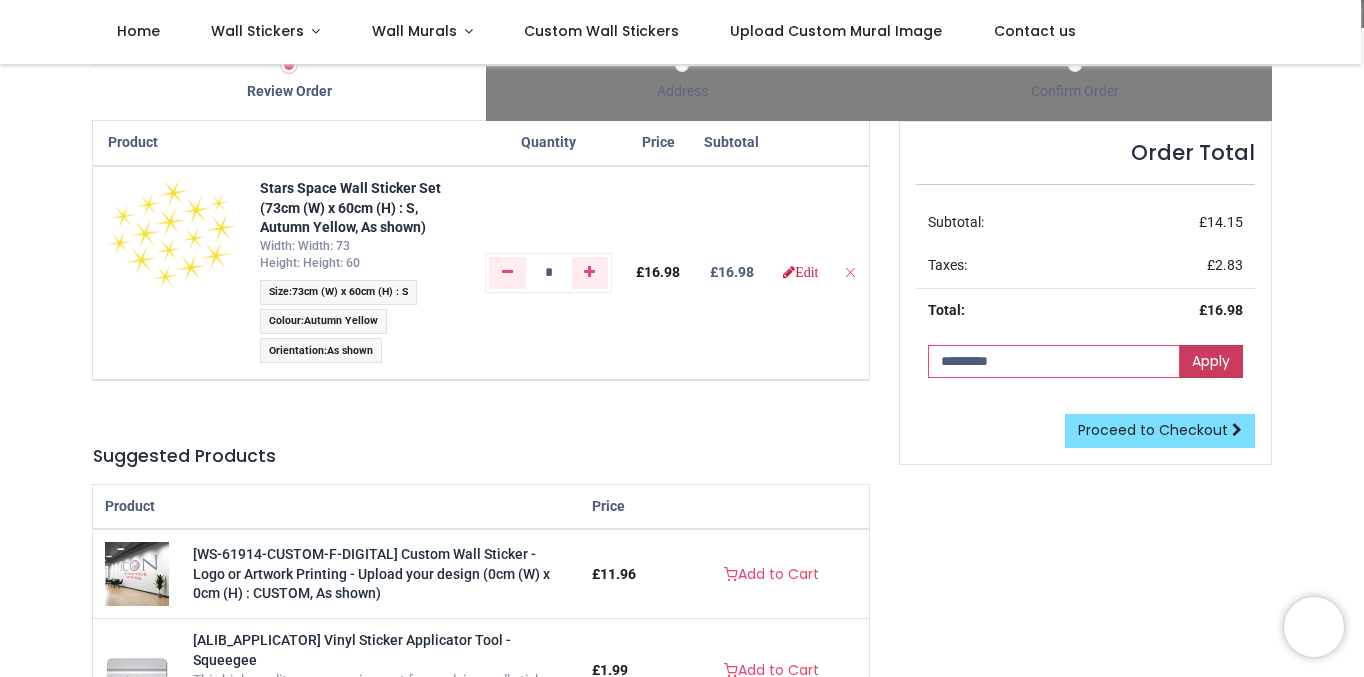 type on "*********" 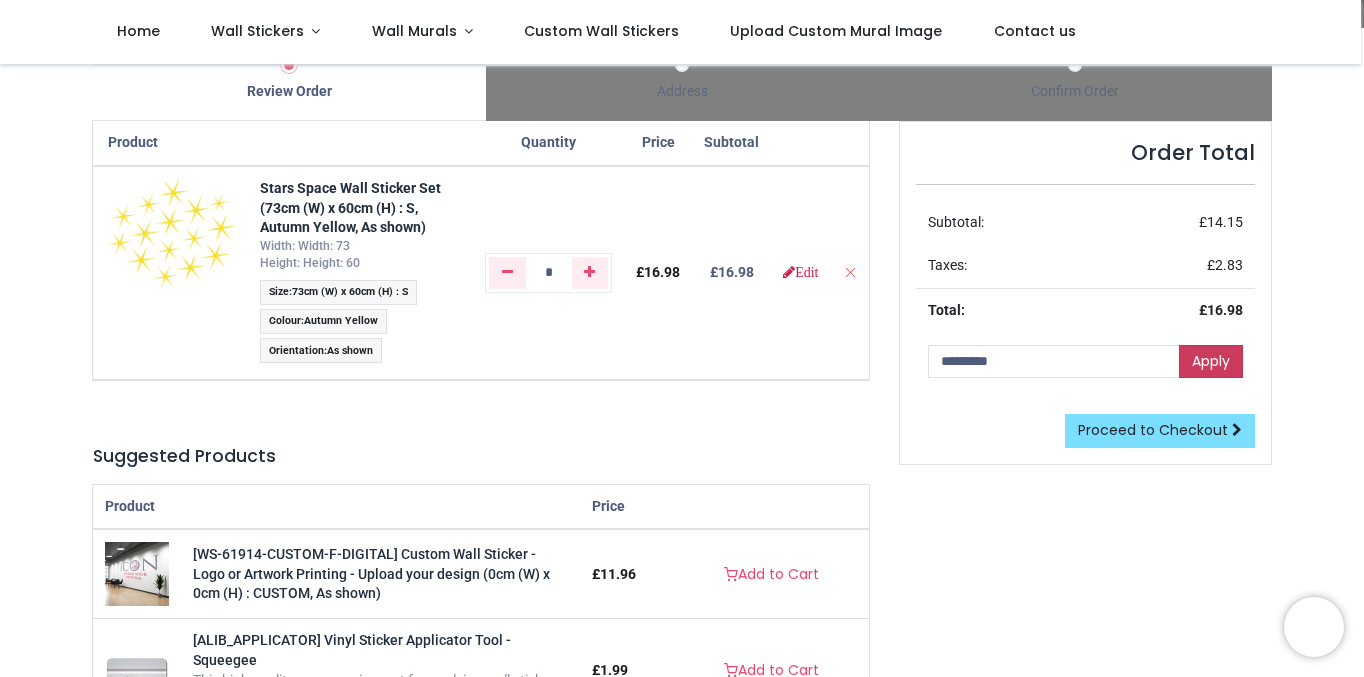 click on "Apply" at bounding box center (1211, 362) 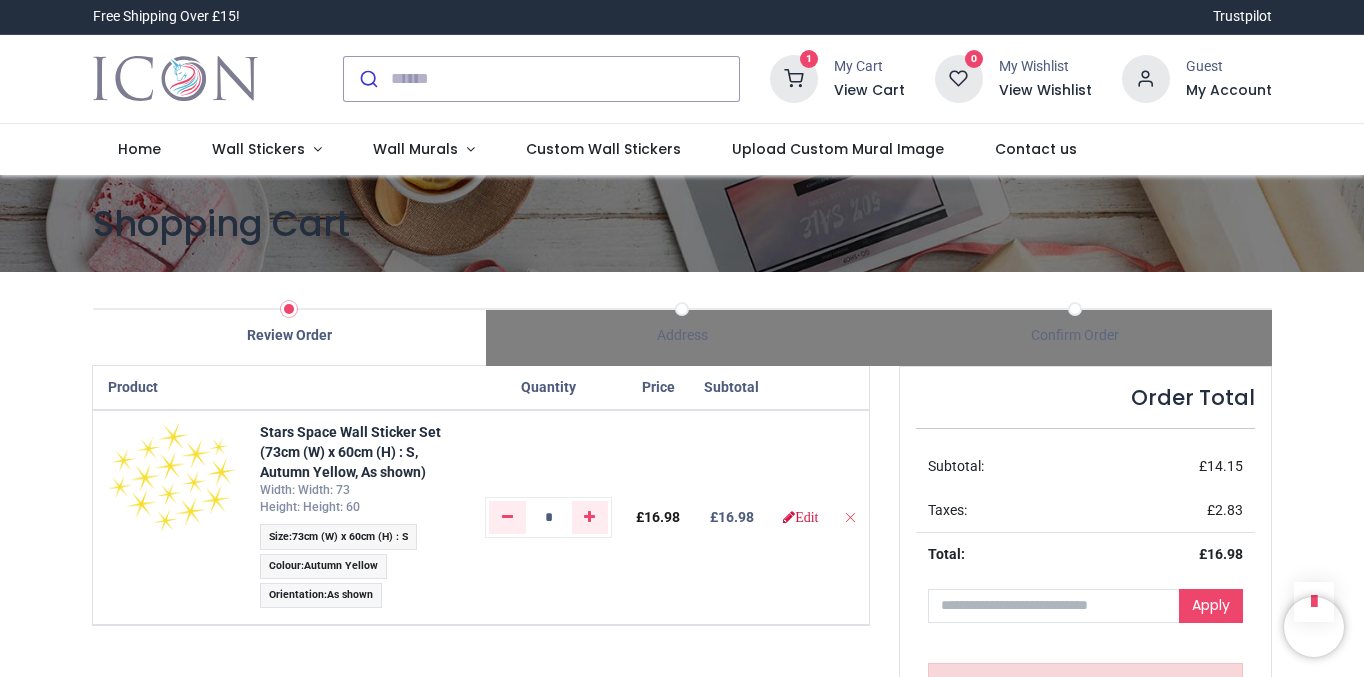 scroll, scrollTop: 0, scrollLeft: 0, axis: both 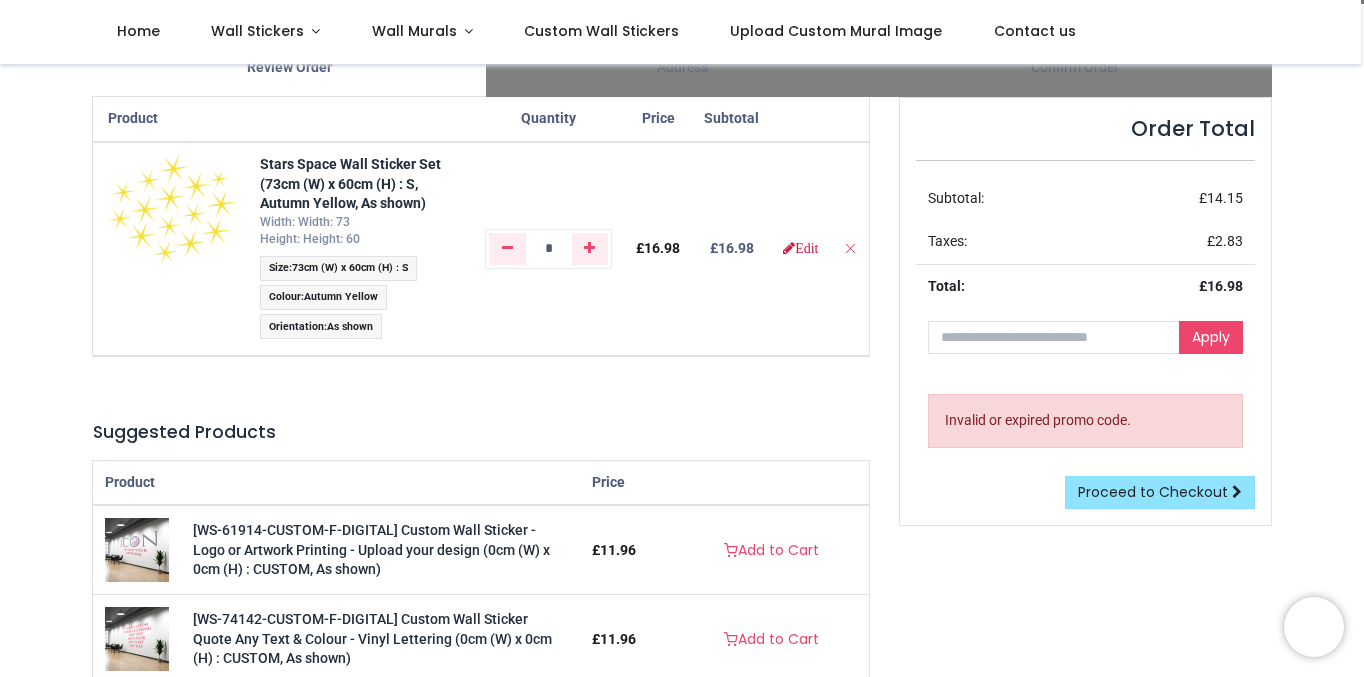 click on "Proceed to Checkout" at bounding box center [1160, 493] 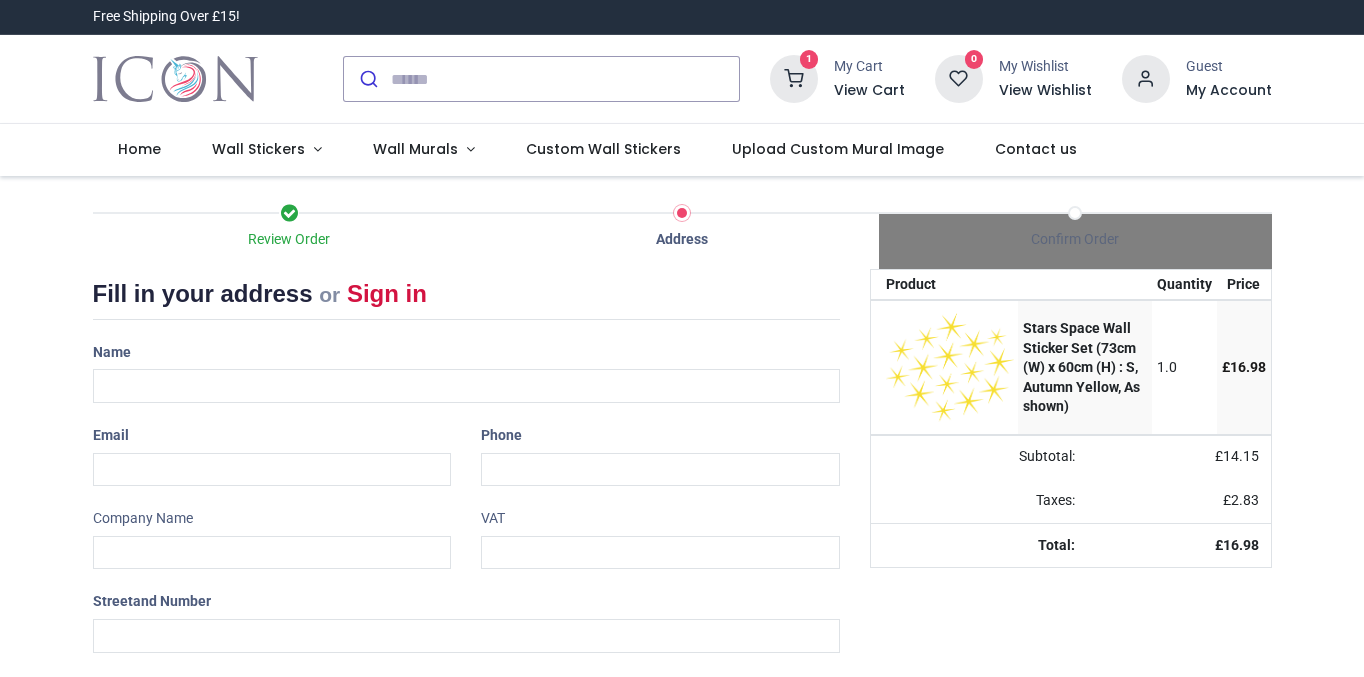 scroll, scrollTop: 0, scrollLeft: 0, axis: both 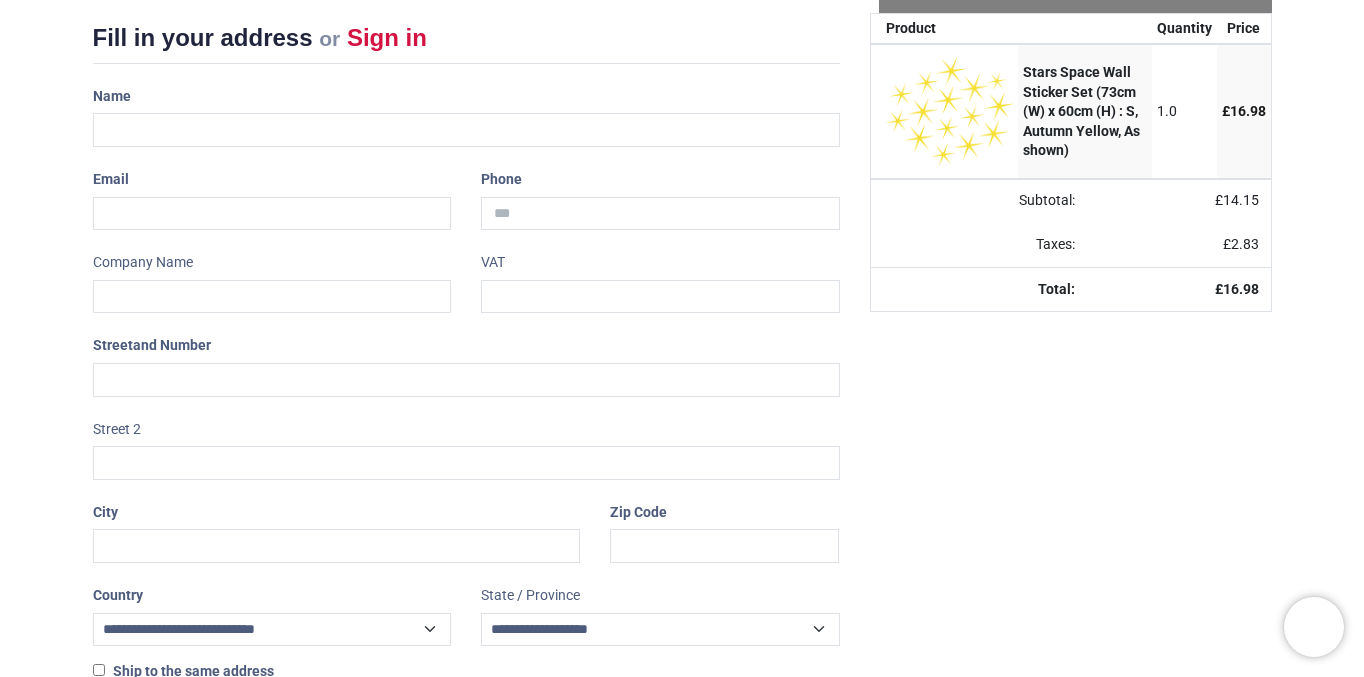 click on "Name" at bounding box center [466, 113] 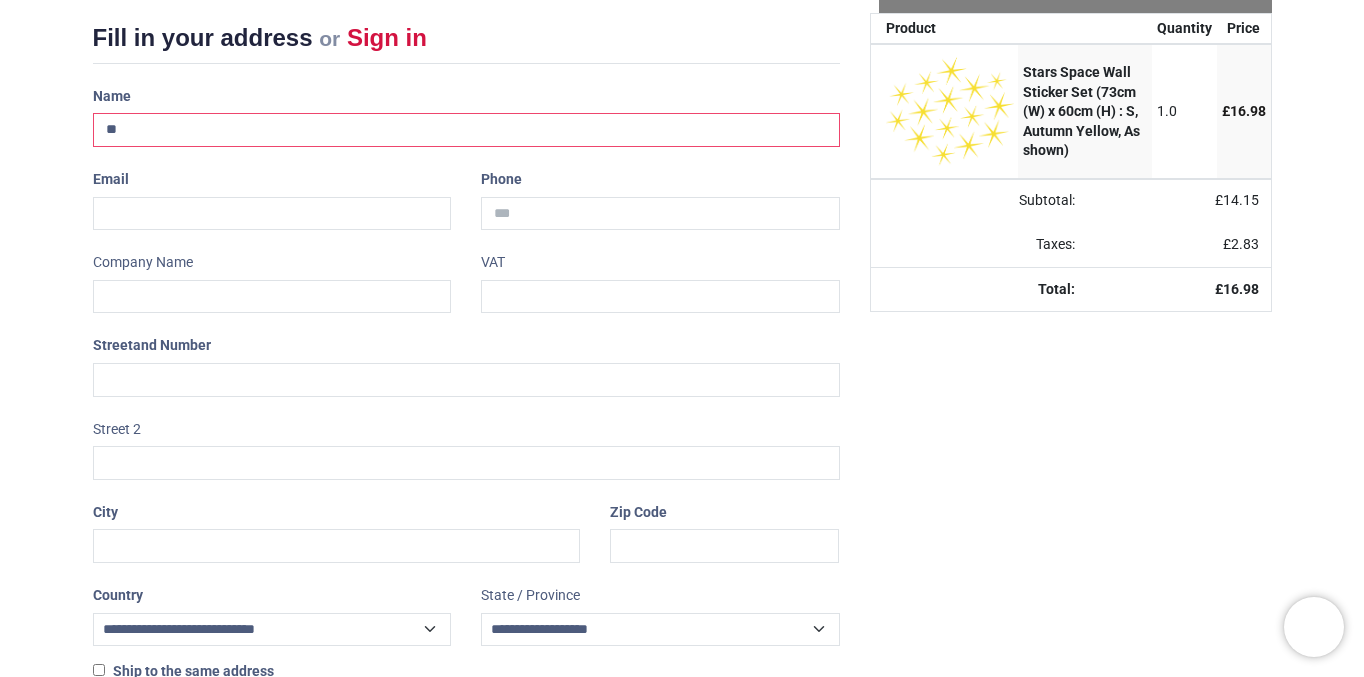 type on "*" 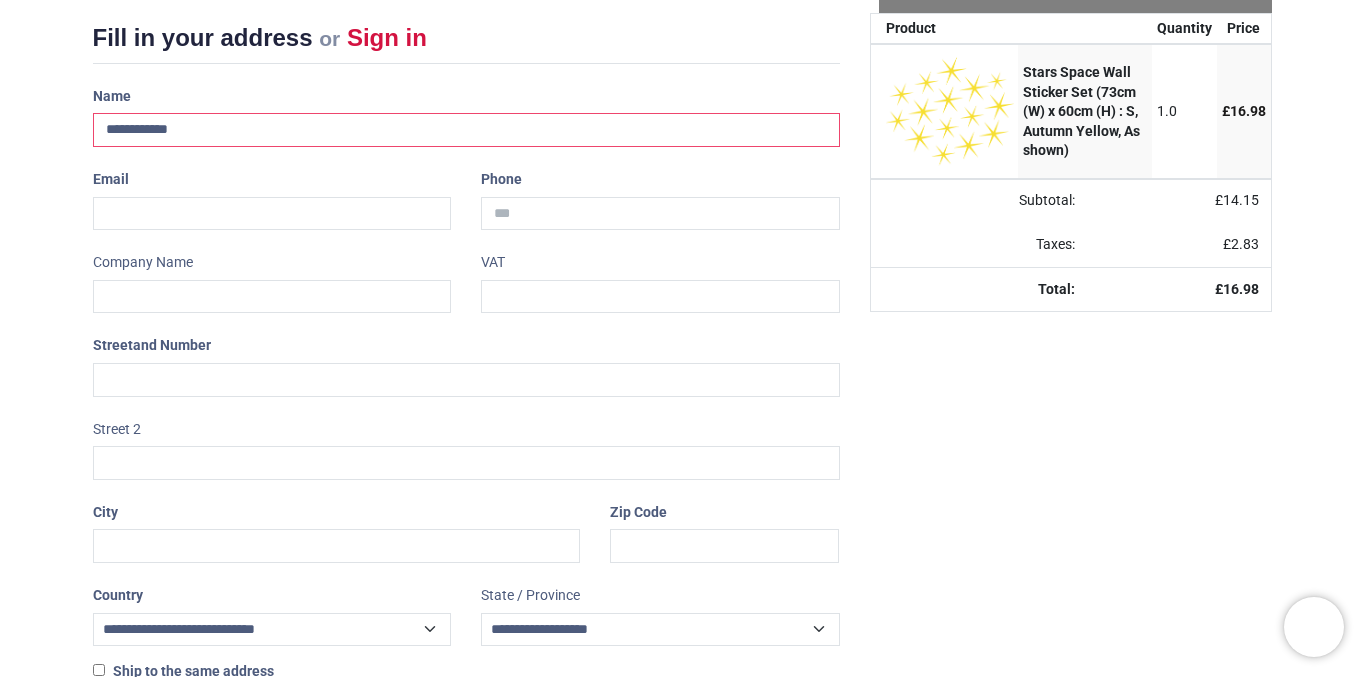 type on "**********" 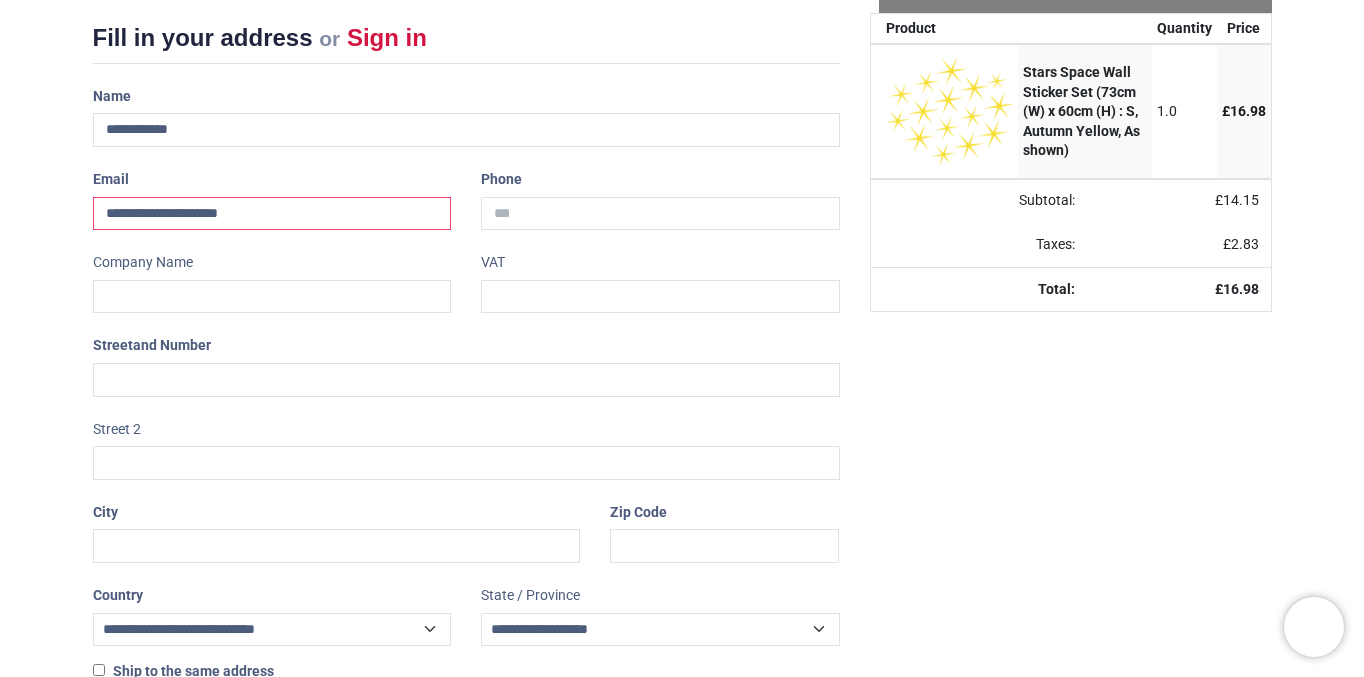 type on "**********" 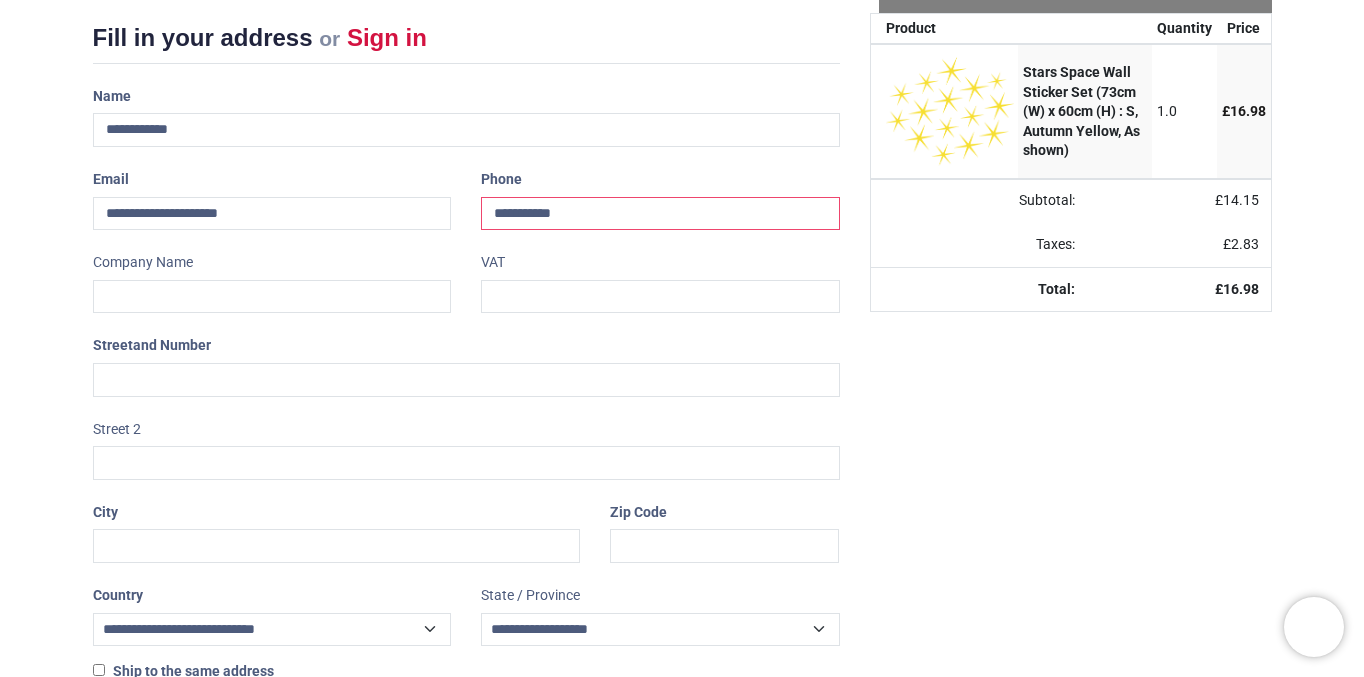 type on "**********" 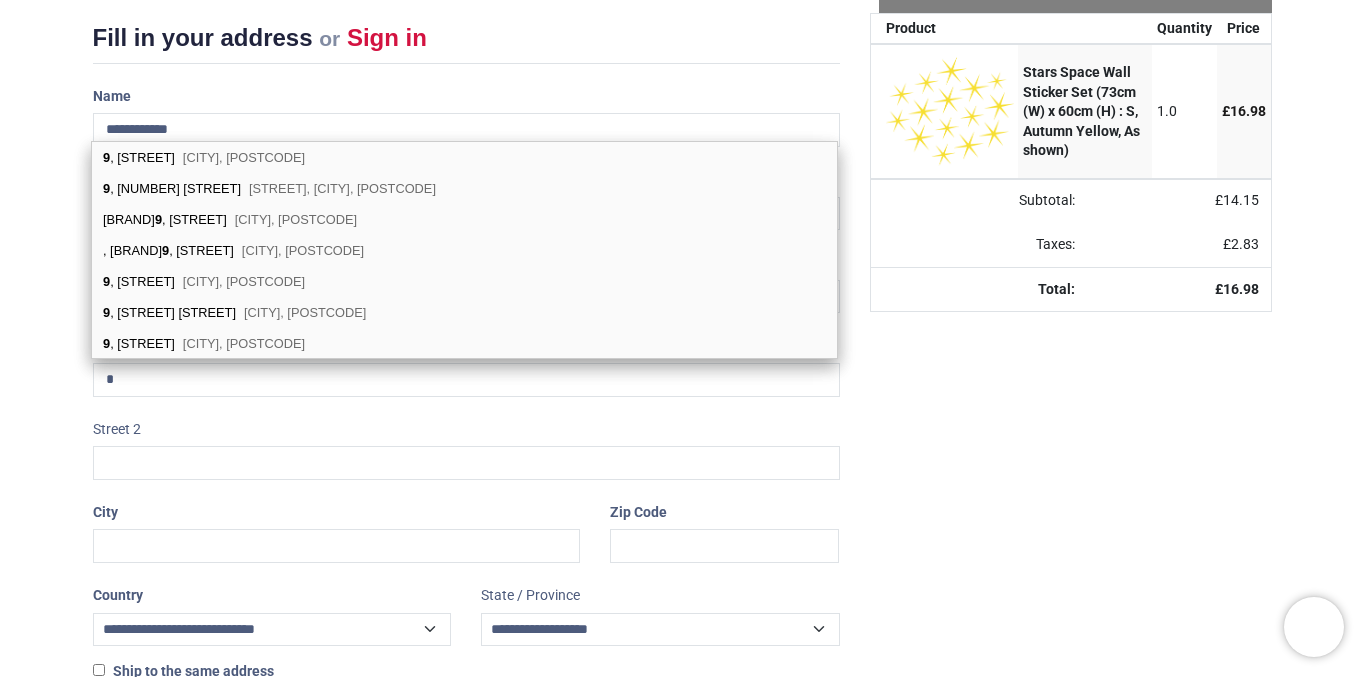 click on "Your order:    £ 16.98
Product
Quantity
Price
Stars Space Wall Sticker Set (73cm (W) x 60cm (H) : S, Autumn Yellow, As shown)
1.0 £ 16.98 £" at bounding box center (1071, 382) 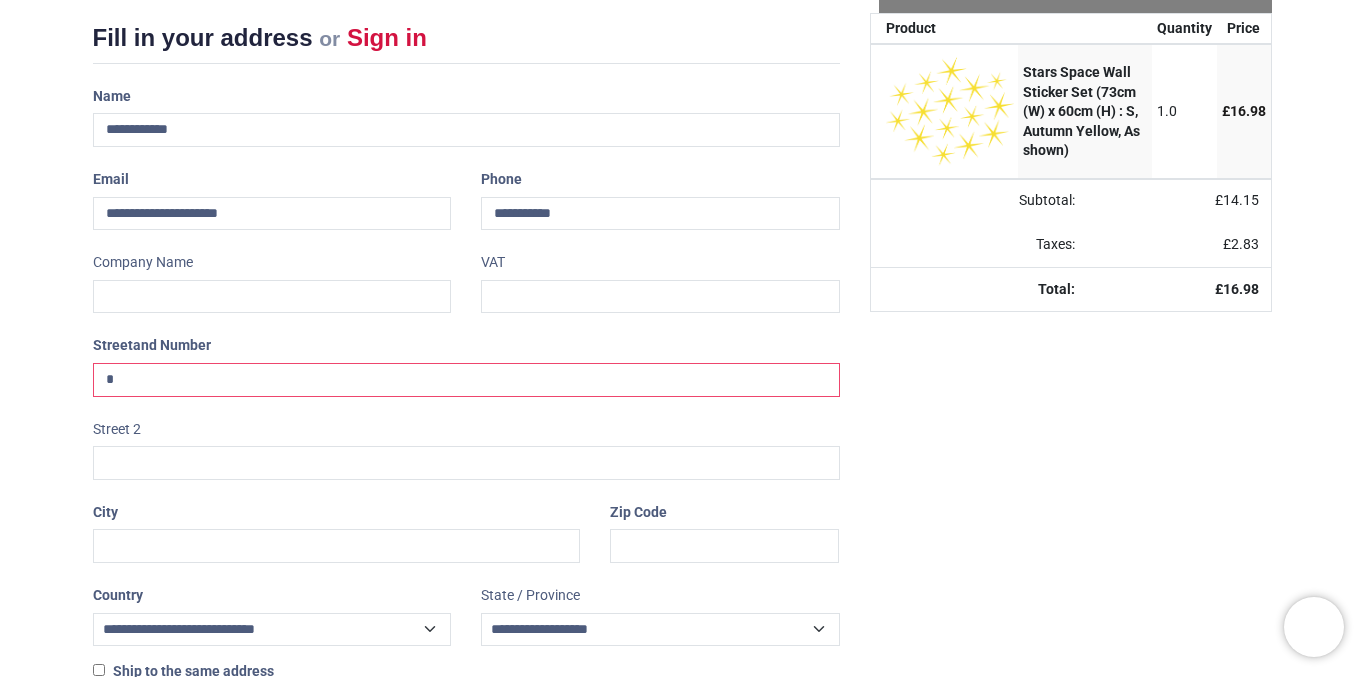 click on "*" at bounding box center (466, 380) 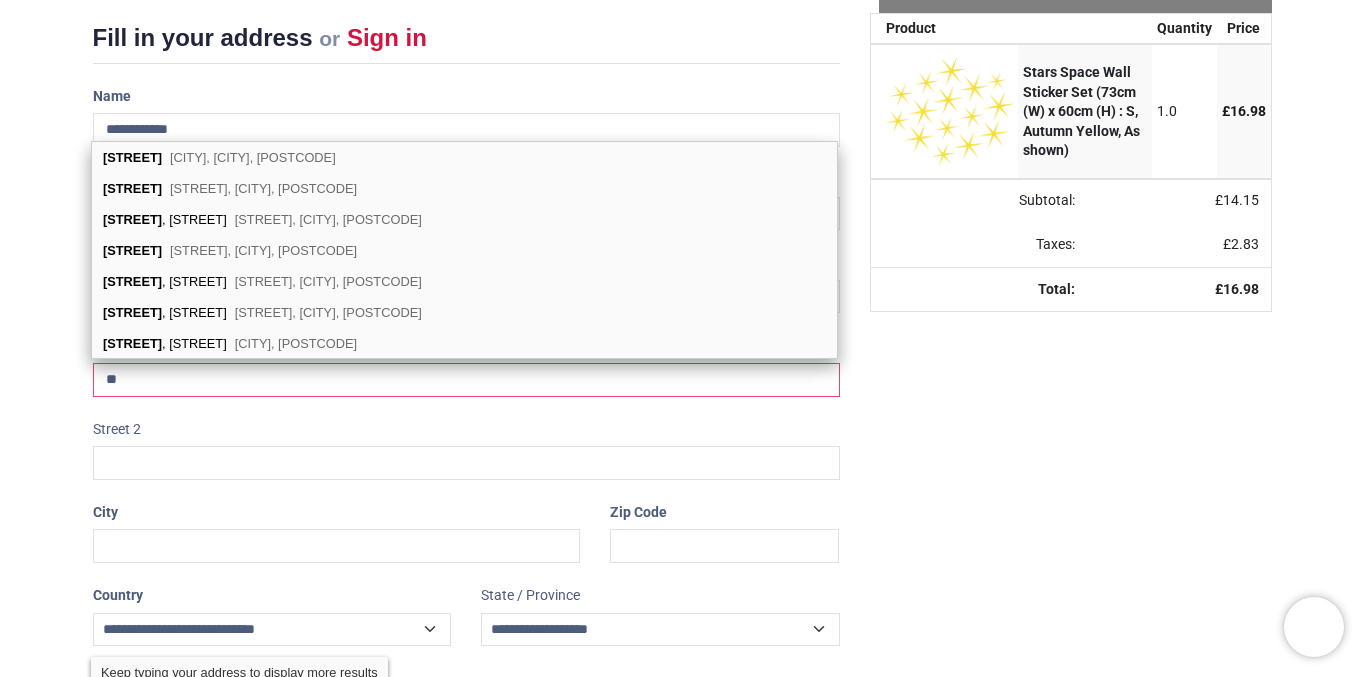 type on "*" 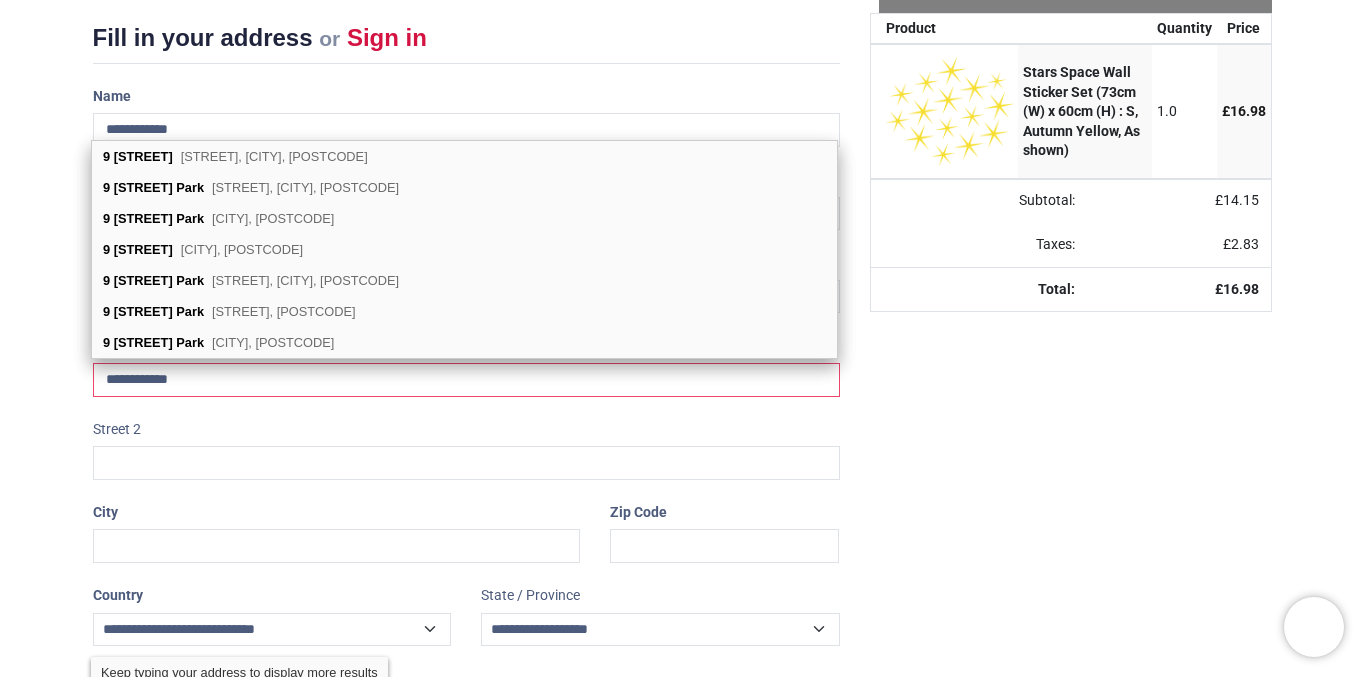 type on "**********" 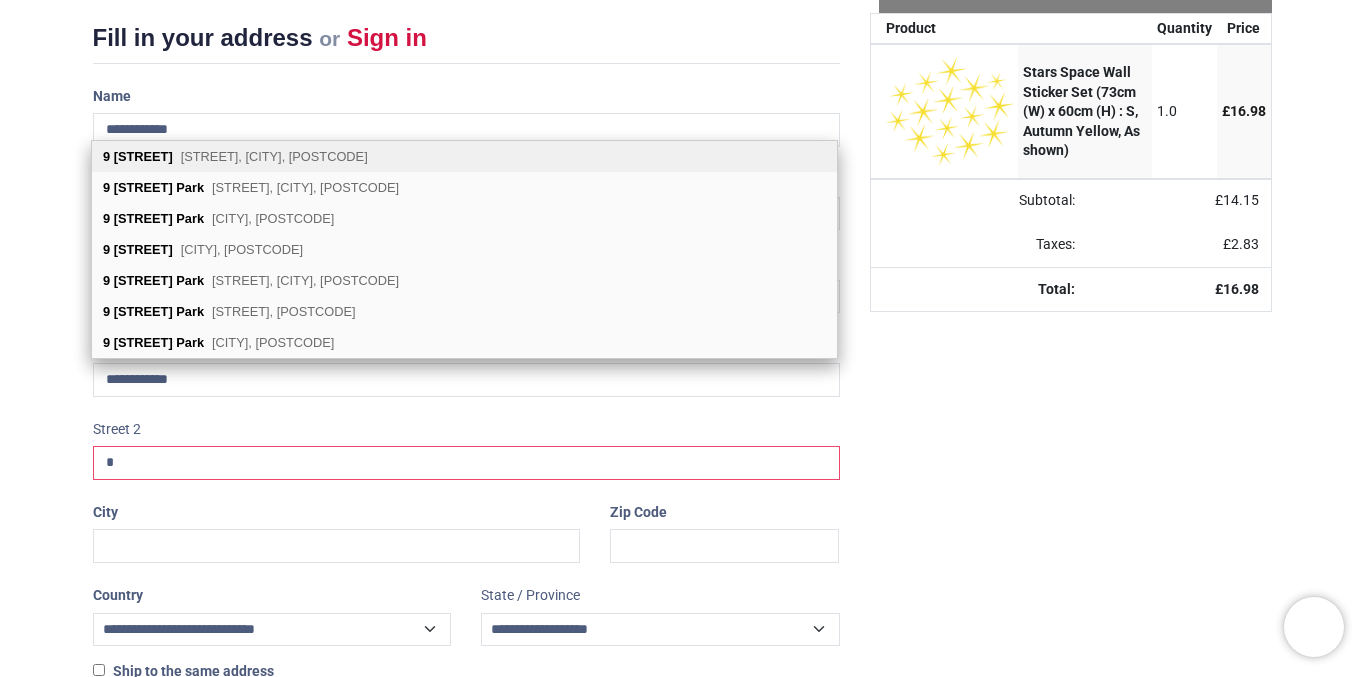 type on "*" 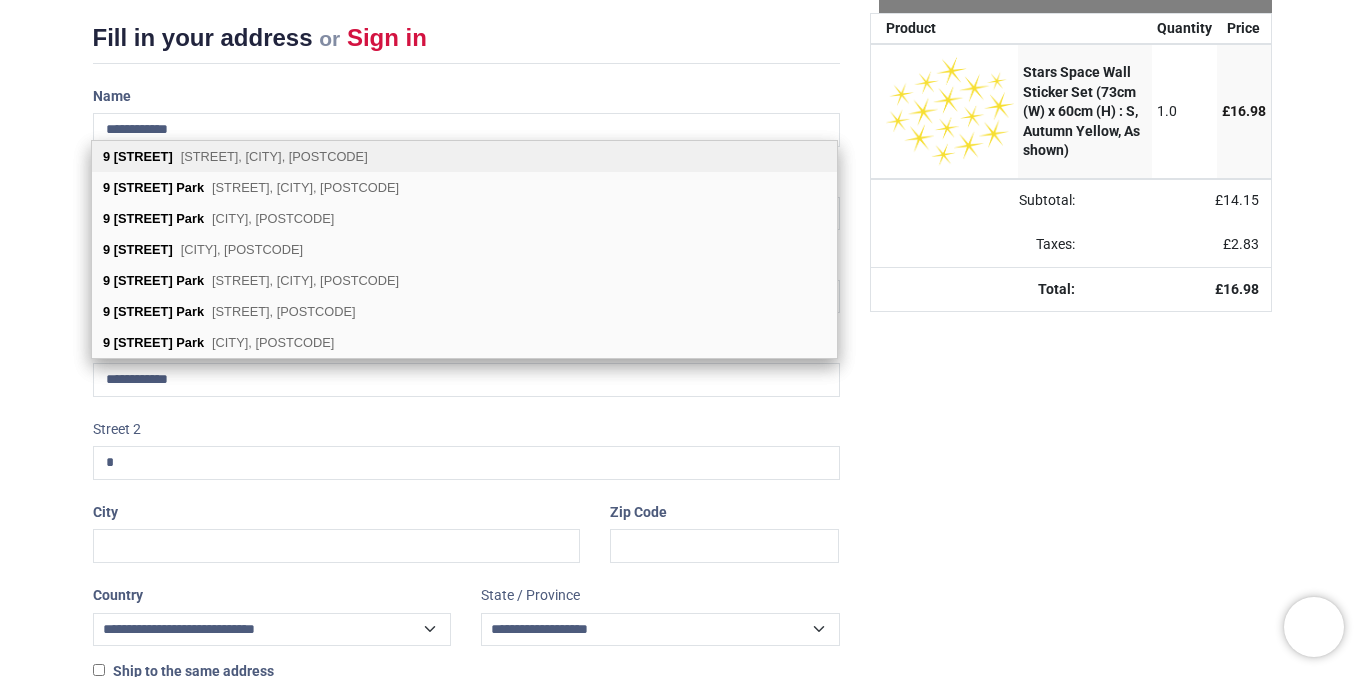 click on "[STREET]" at bounding box center [143, 156] 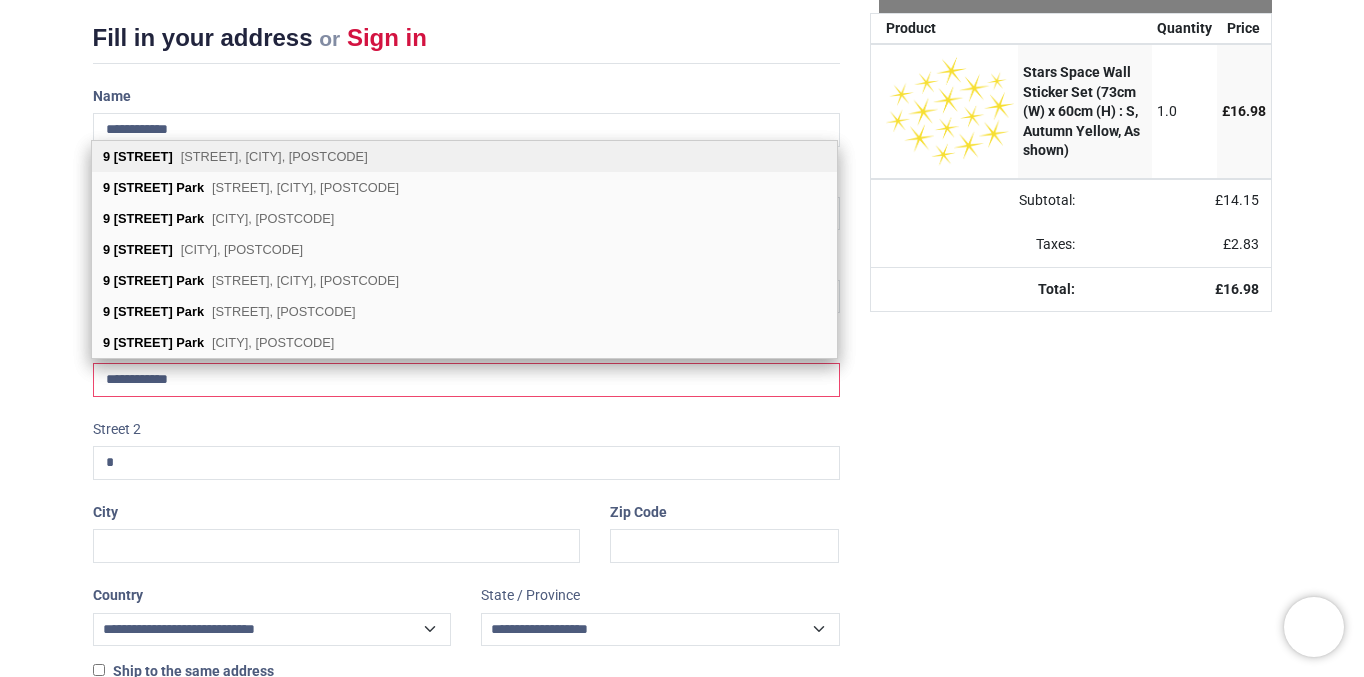 type on "**********" 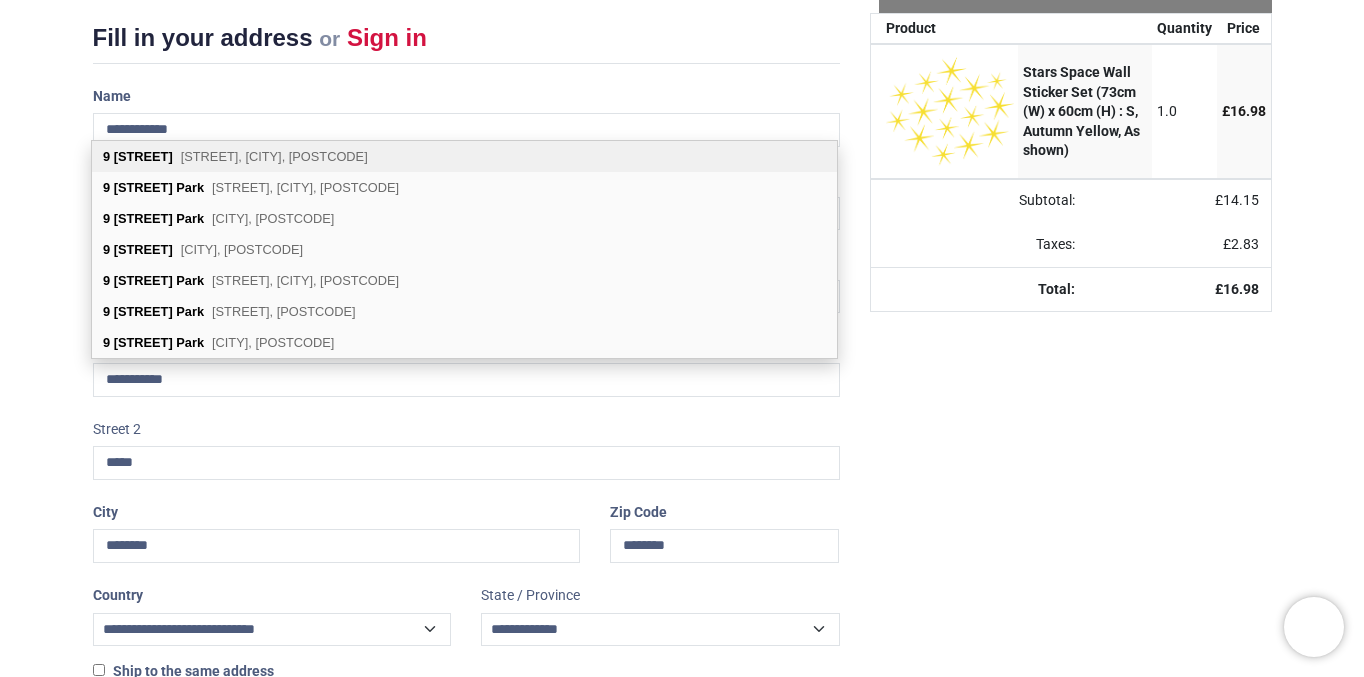 click on "[STREET]" at bounding box center (143, 156) 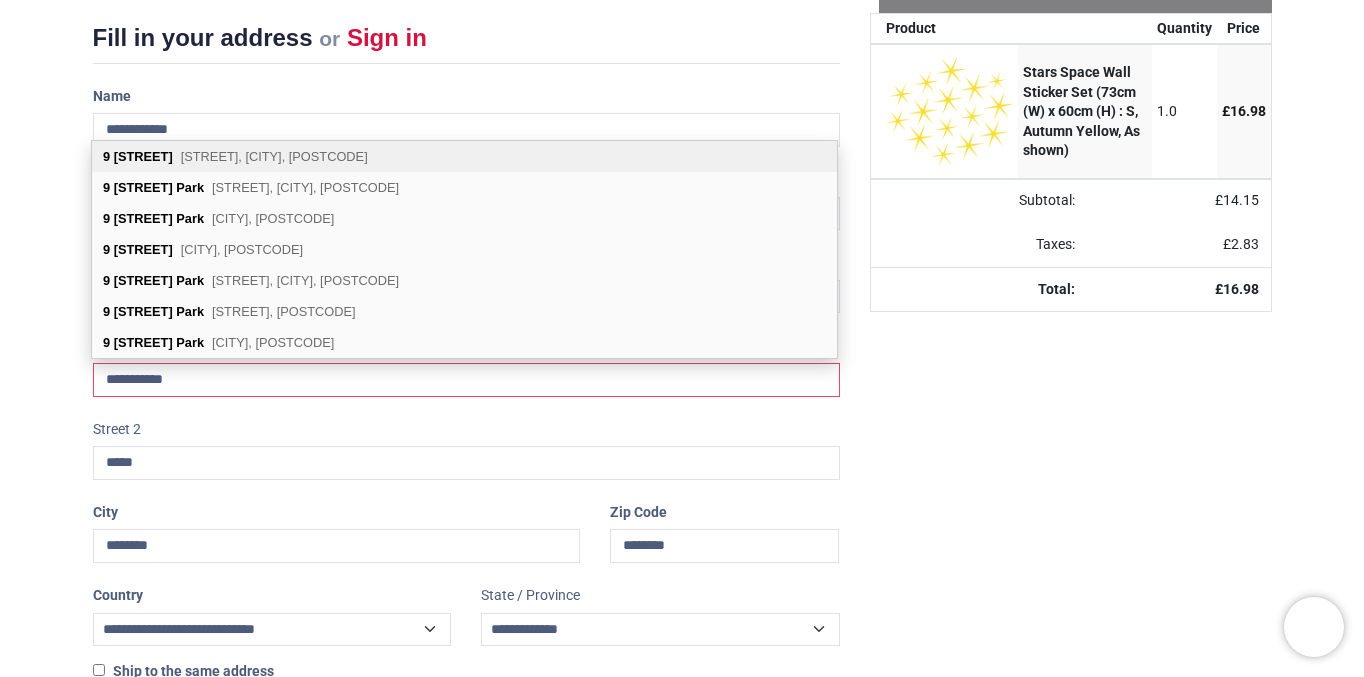 select on "***" 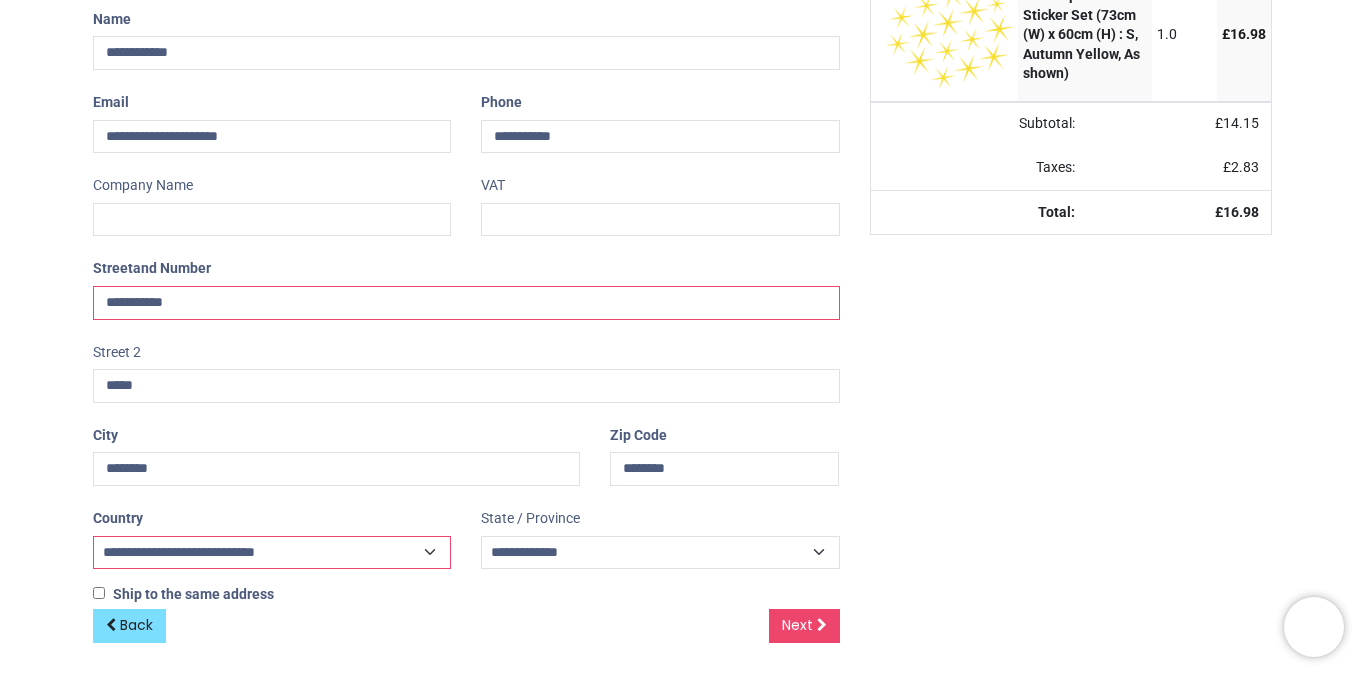 scroll, scrollTop: 332, scrollLeft: 0, axis: vertical 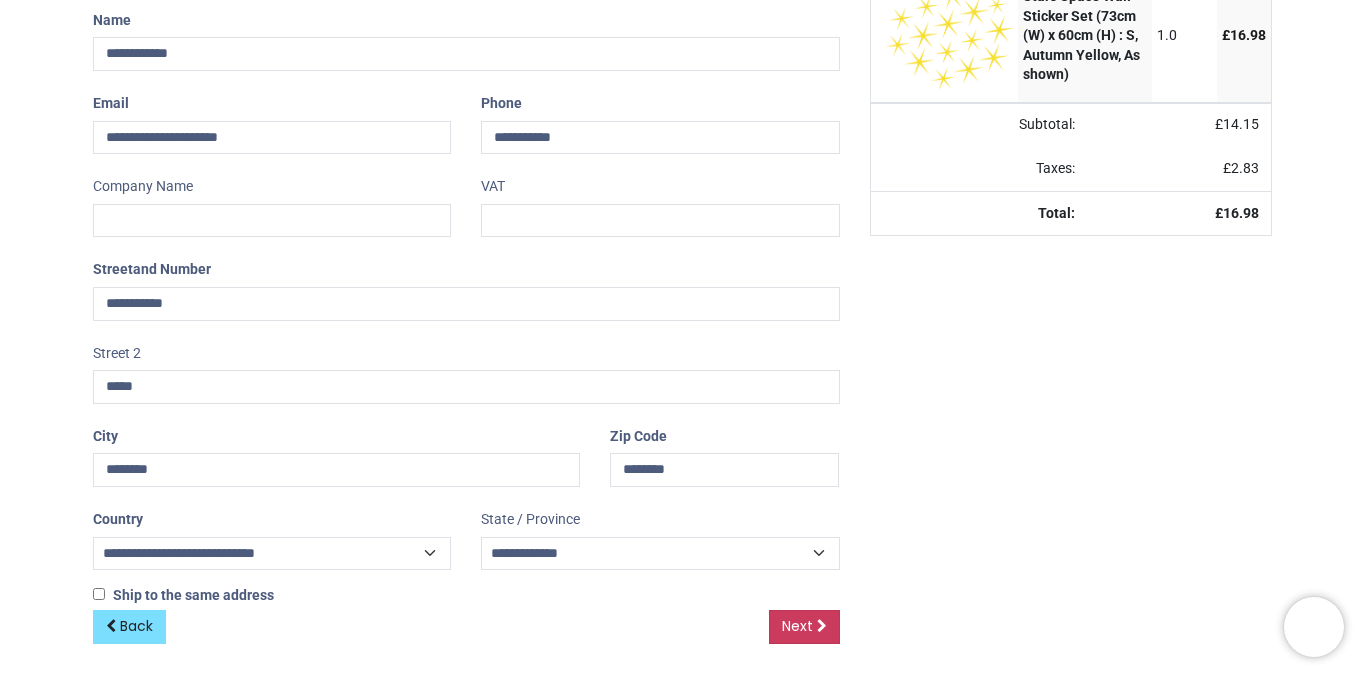click on "Next" at bounding box center (797, 626) 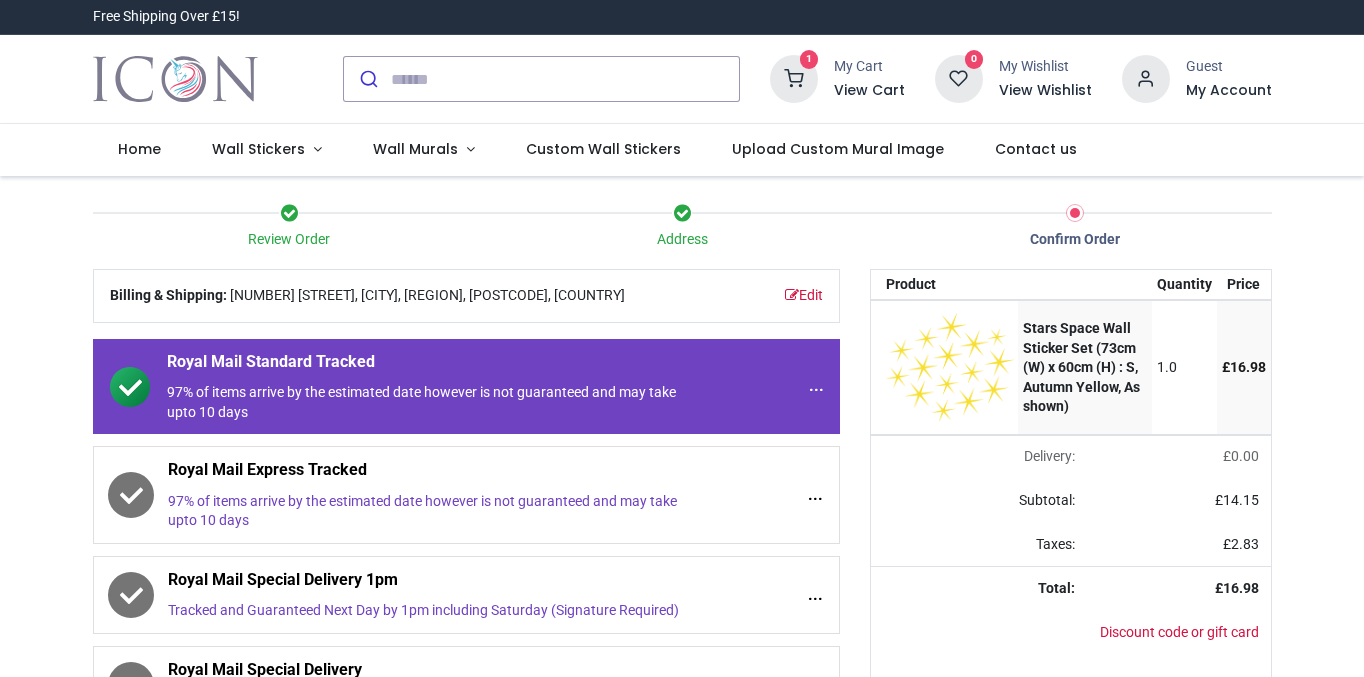 scroll, scrollTop: 0, scrollLeft: 0, axis: both 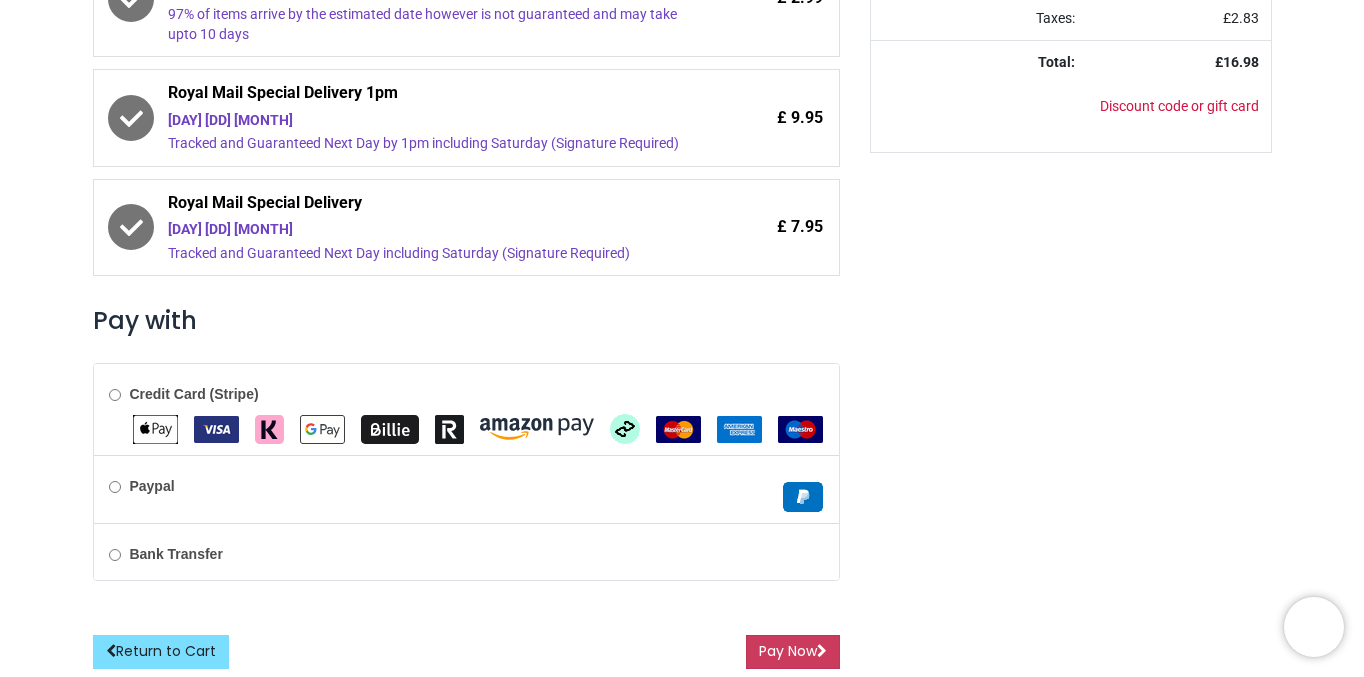click on "Pay Now" at bounding box center [793, 652] 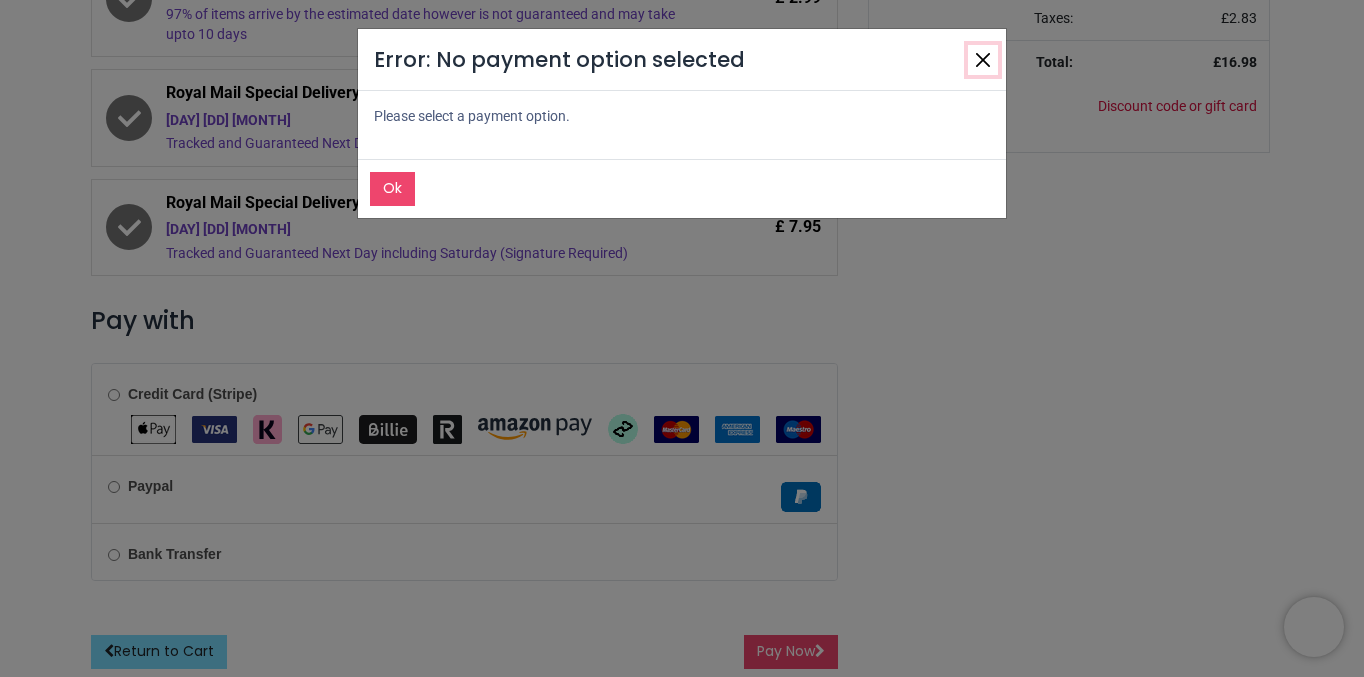 click at bounding box center (983, 60) 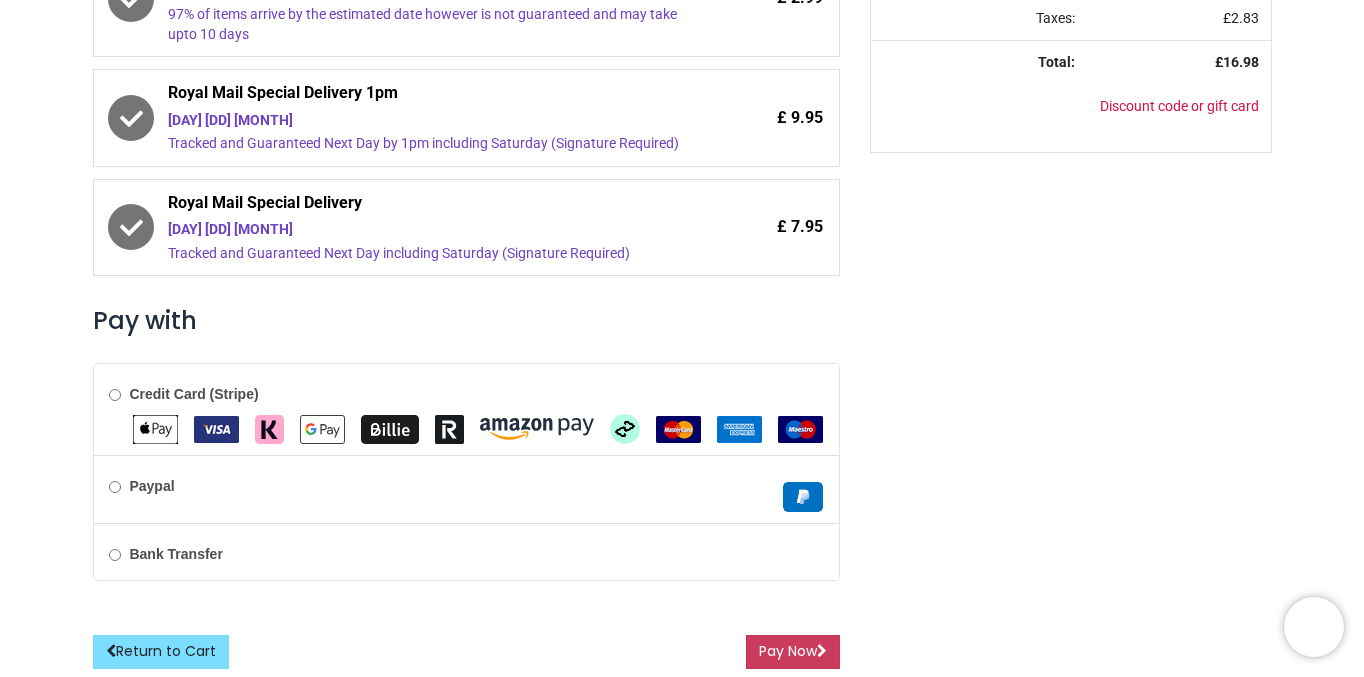click on "Pay Now" at bounding box center [793, 652] 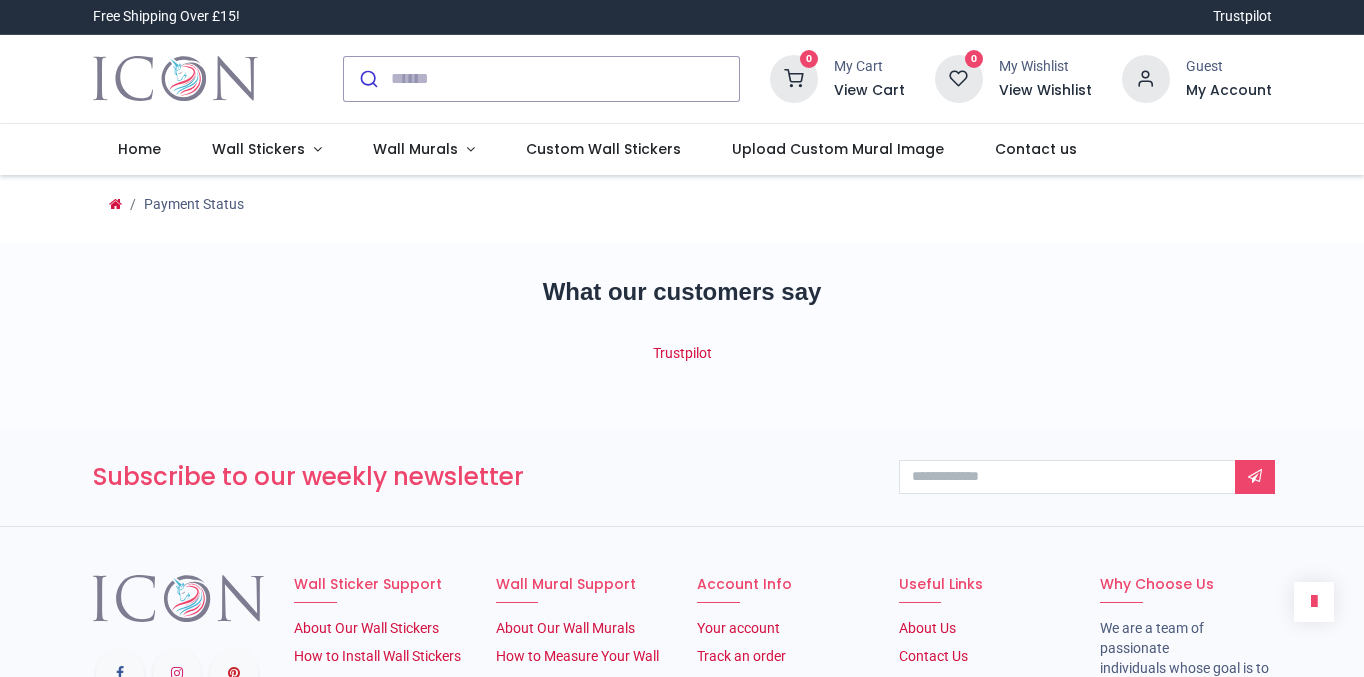 scroll, scrollTop: 0, scrollLeft: 0, axis: both 